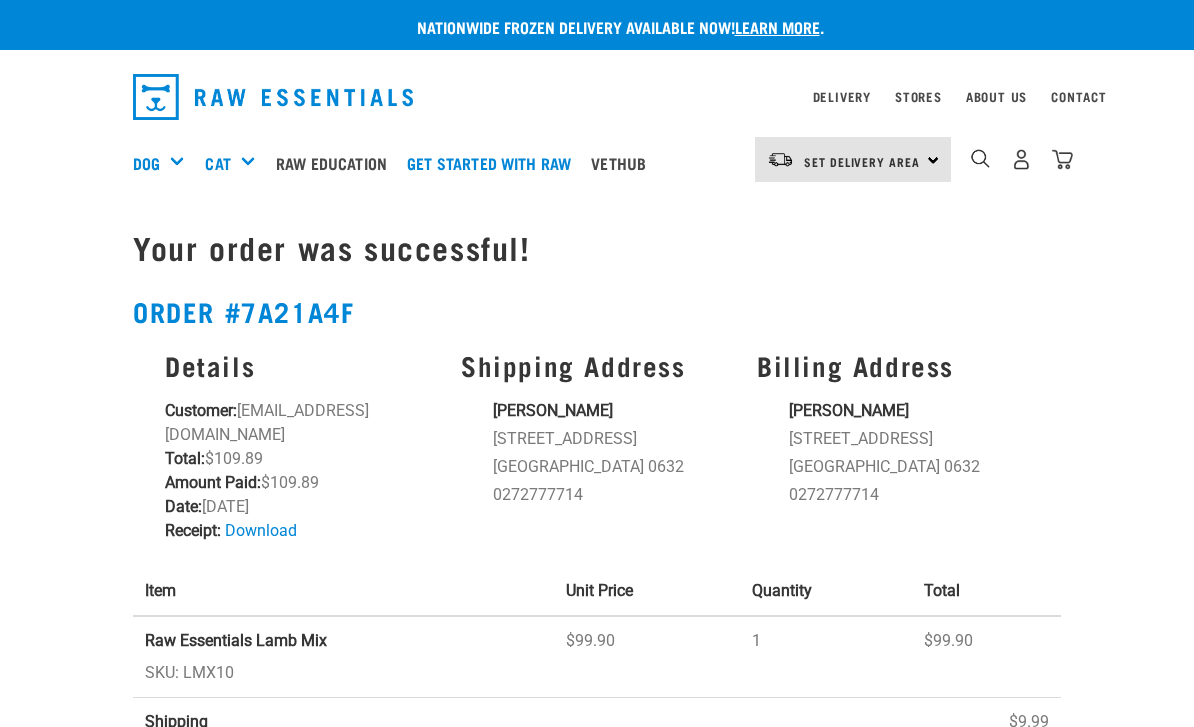 scroll, scrollTop: 0, scrollLeft: 0, axis: both 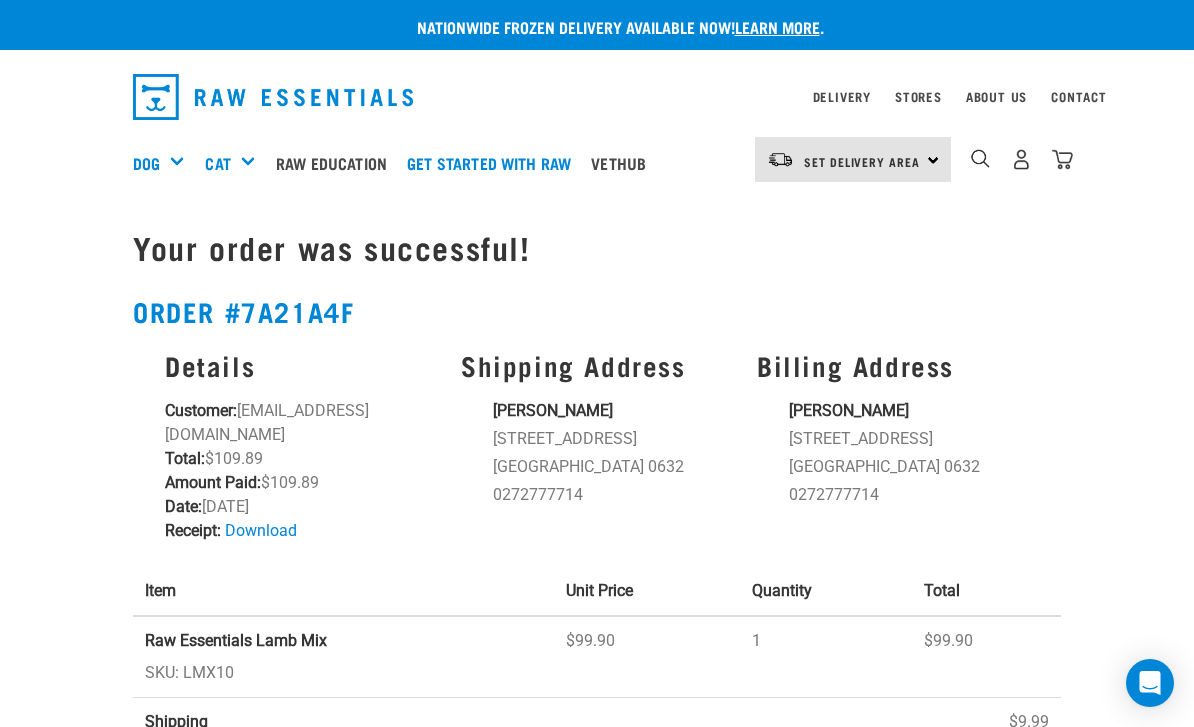 click on "Mixes & Minces" at bounding box center (0, 0) 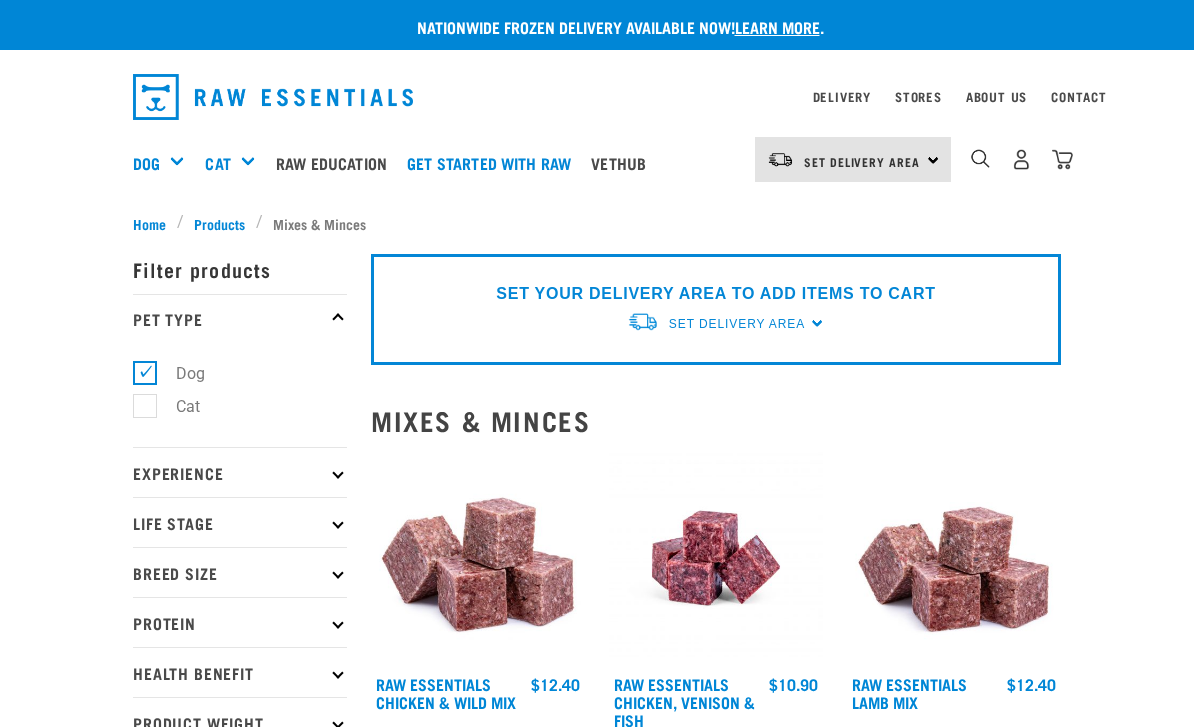 scroll, scrollTop: 0, scrollLeft: 0, axis: both 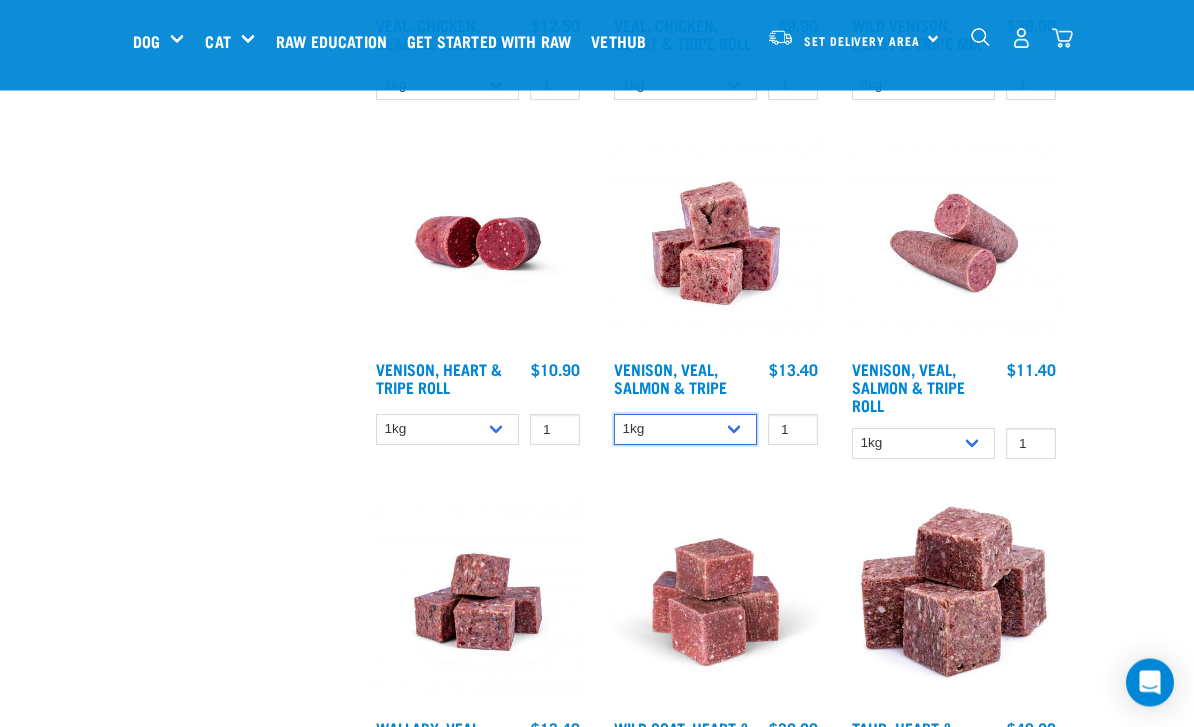 click on "1kg
3kg
Bulk (18kg)" at bounding box center [685, 430] 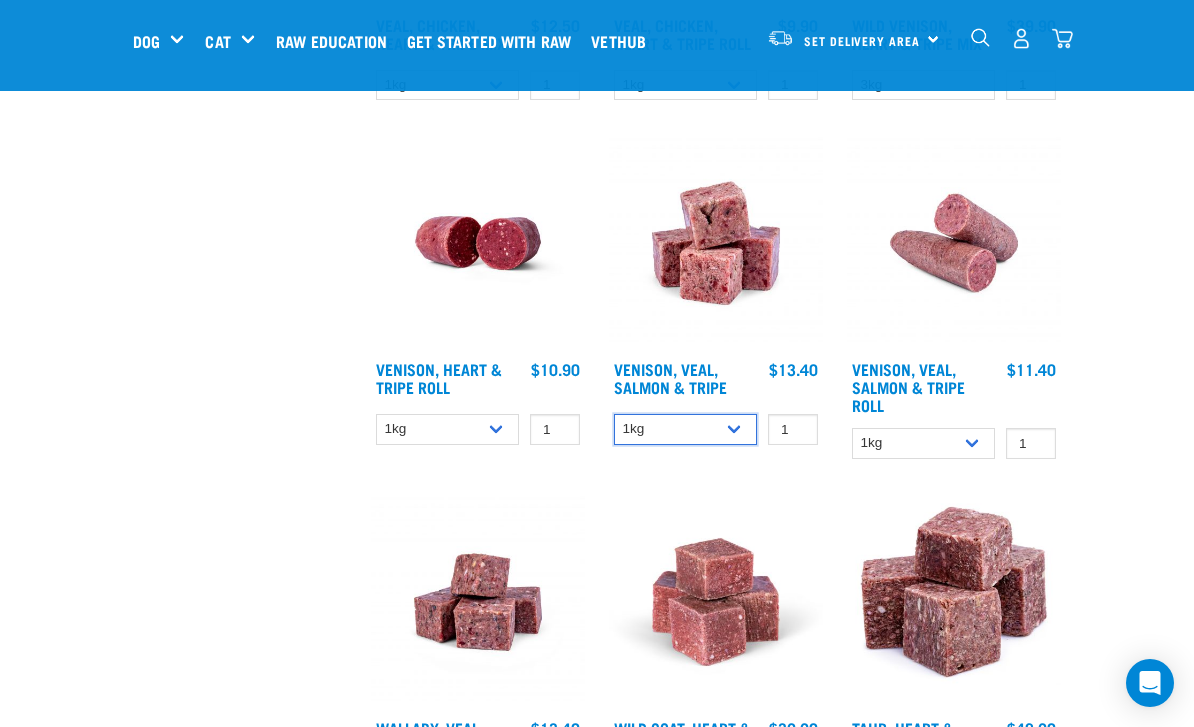 select on "62284" 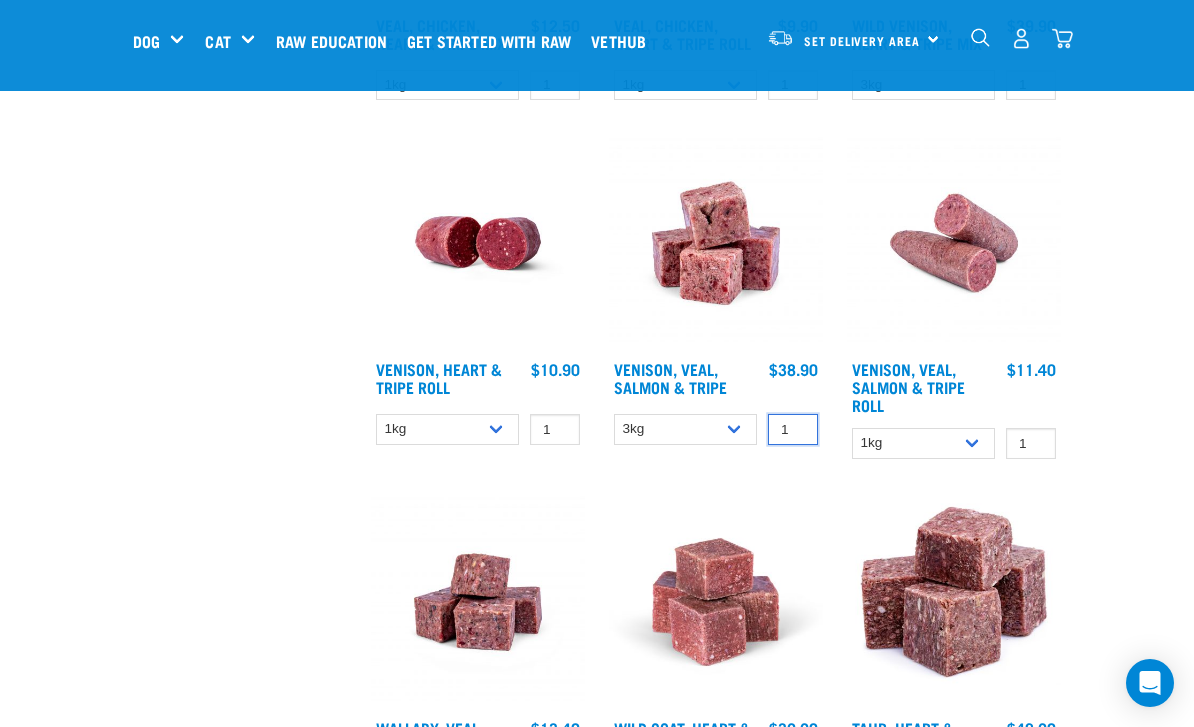 click on "1" at bounding box center (793, 429) 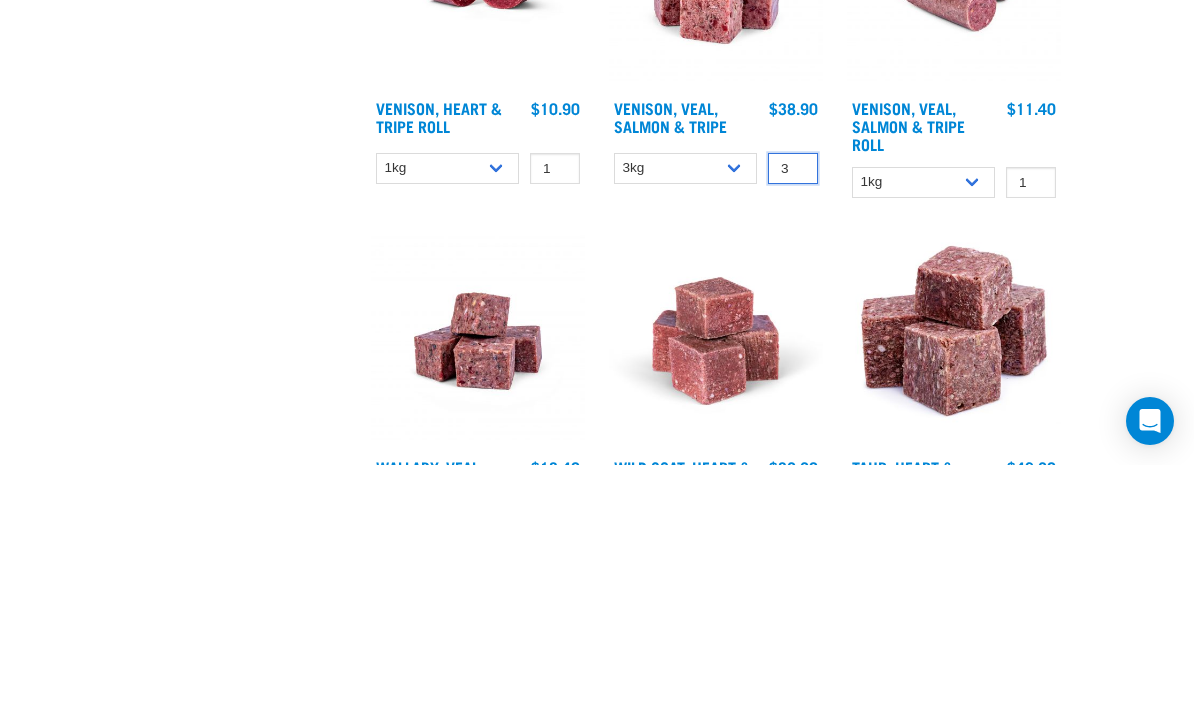type on "3" 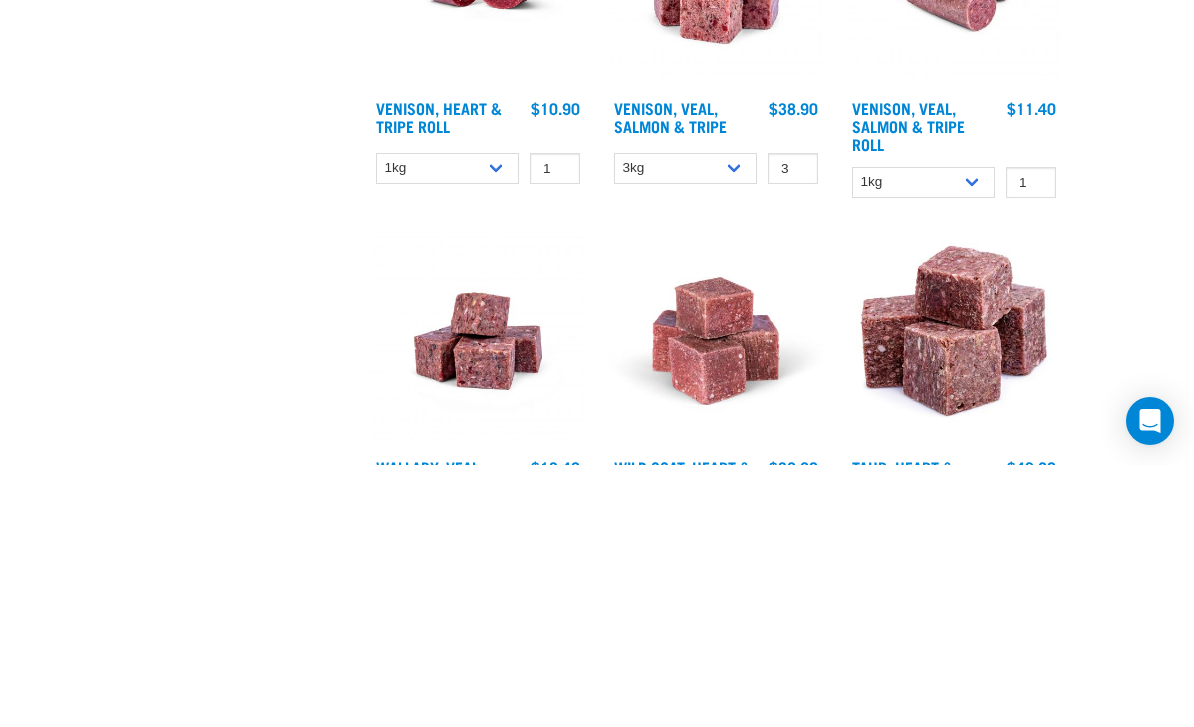click on "×
Filter products
Pet Type
Dog
Cat
Experience
New Raw Feeder
Experienced Raw Feeder
Life Stage
Cat" at bounding box center [240, -106] 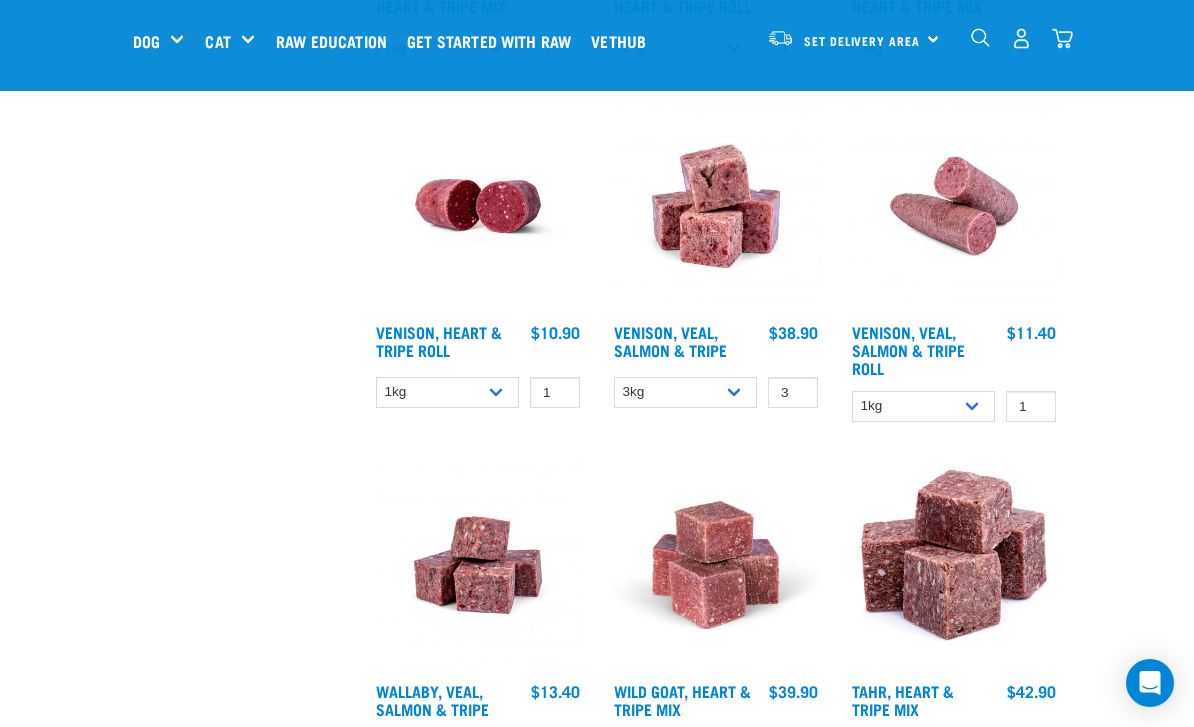 scroll, scrollTop: 2284, scrollLeft: 0, axis: vertical 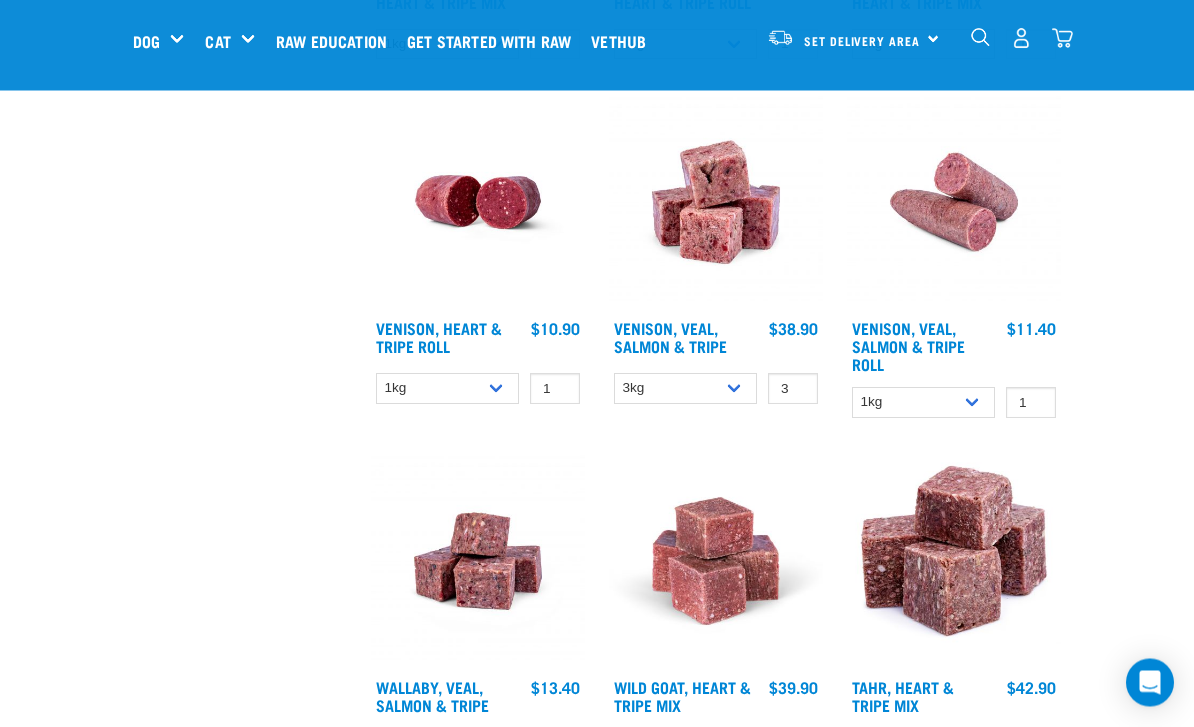 click on "Venison, Veal, Salmon & Tripe" at bounding box center (670, 337) 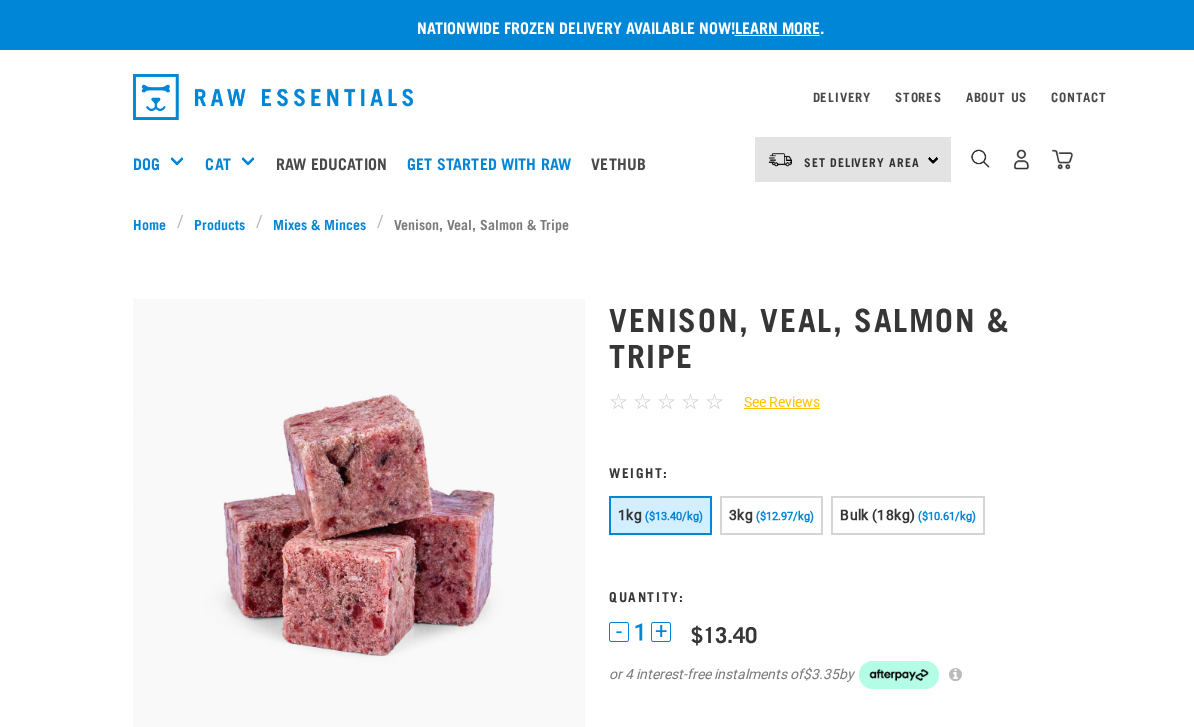 scroll, scrollTop: 0, scrollLeft: 0, axis: both 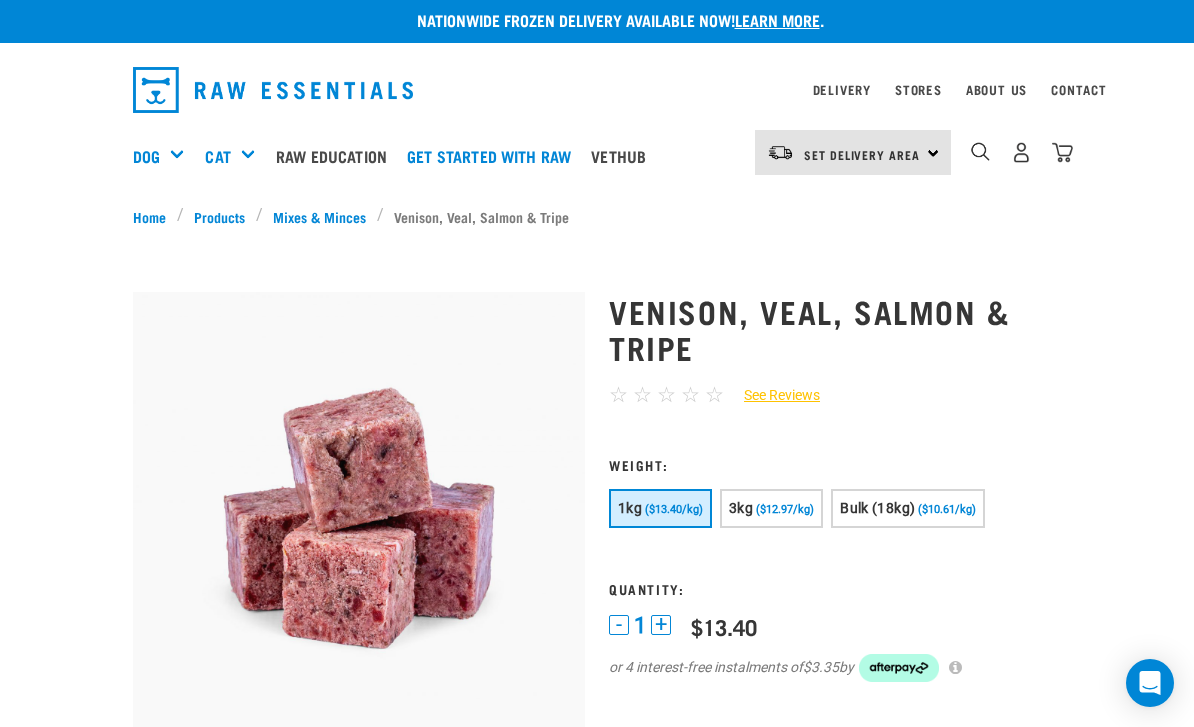 click on "3kg
($12.97/kg)" at bounding box center (771, 508) 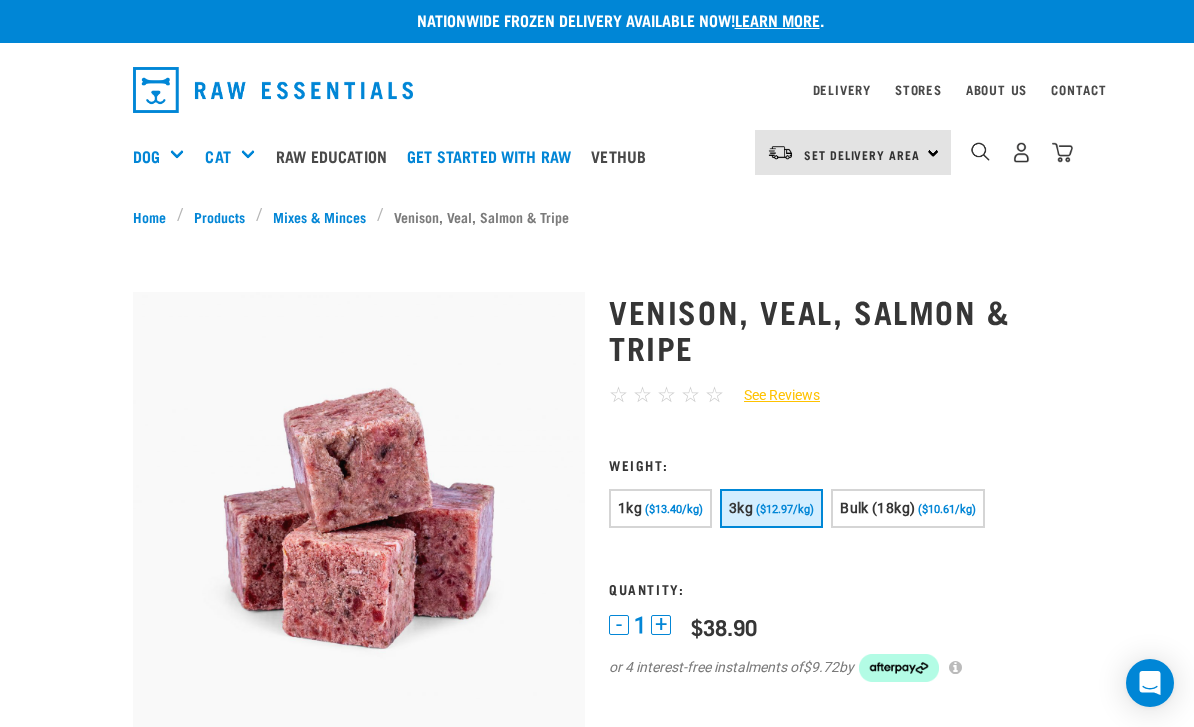 click on "+" at bounding box center (661, 625) 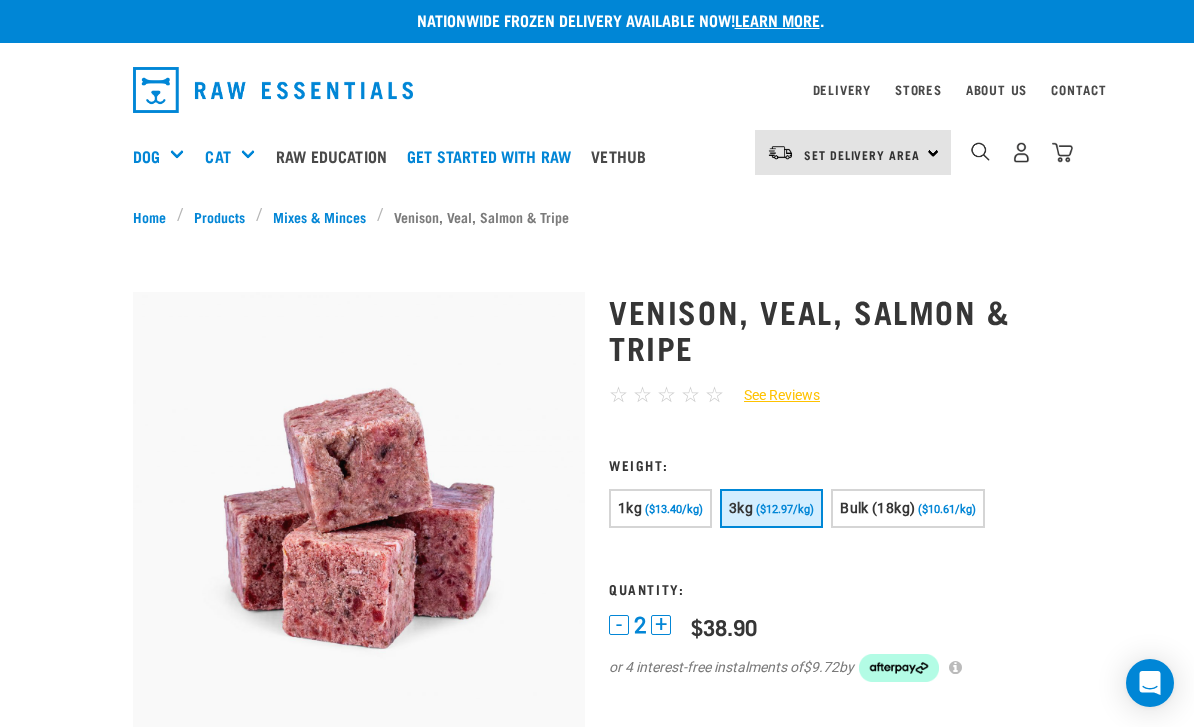 click on "+" at bounding box center [661, 625] 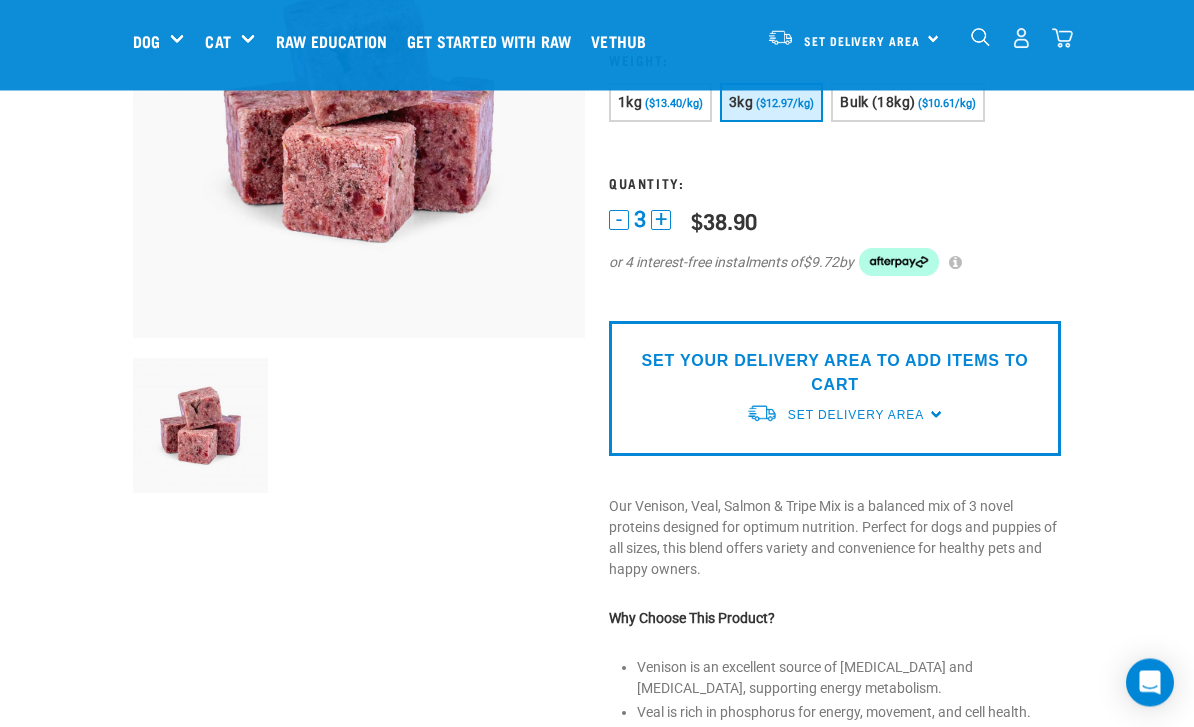 scroll, scrollTop: 261, scrollLeft: 0, axis: vertical 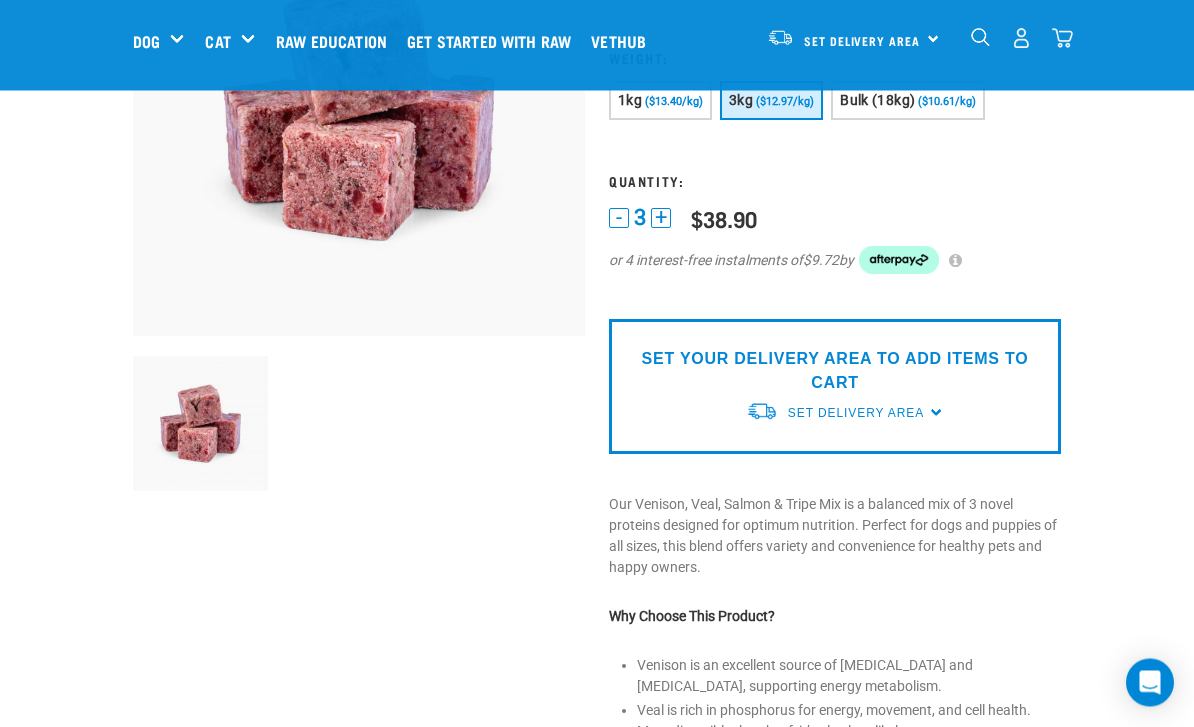 click on "SET YOUR DELIVERY AREA TO ADD ITEMS TO CART" at bounding box center (835, 372) 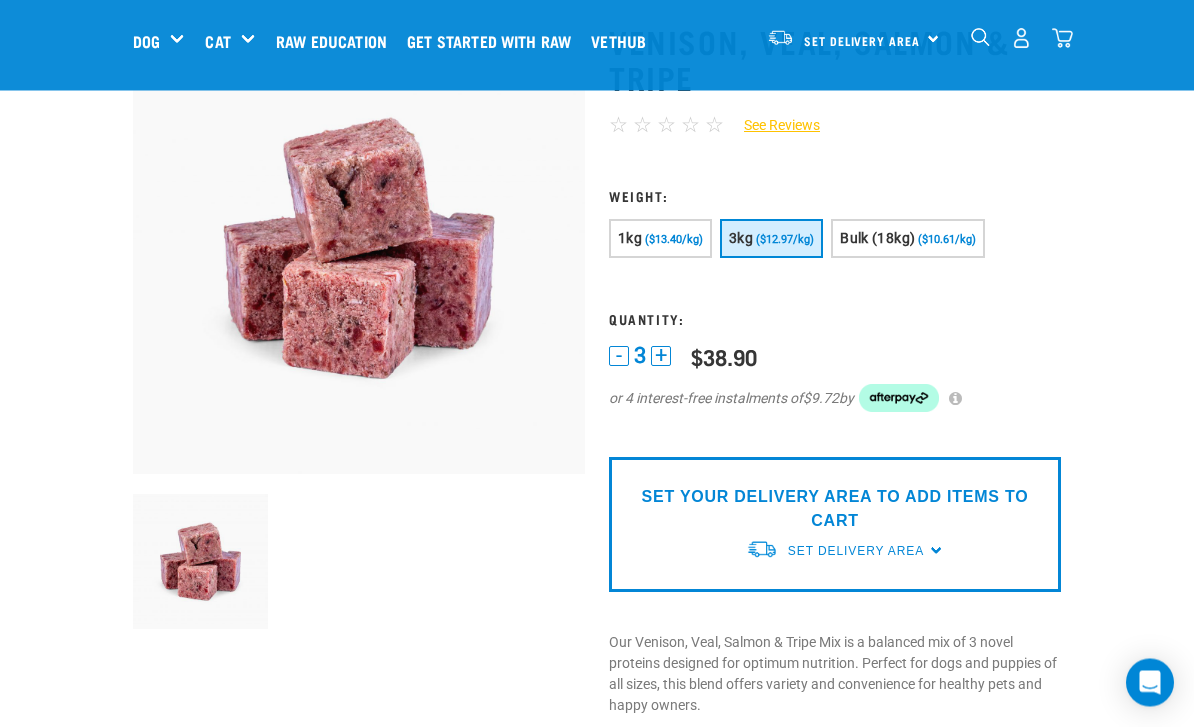 scroll, scrollTop: 74, scrollLeft: 0, axis: vertical 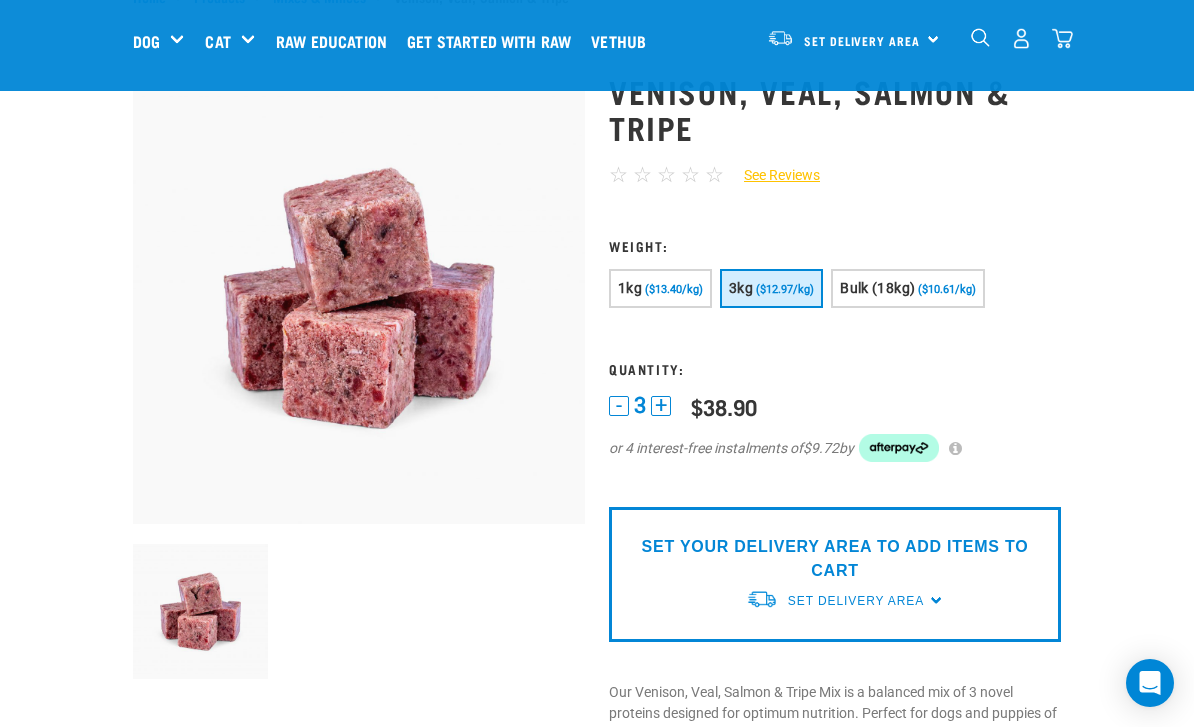 click at bounding box center [1021, 38] 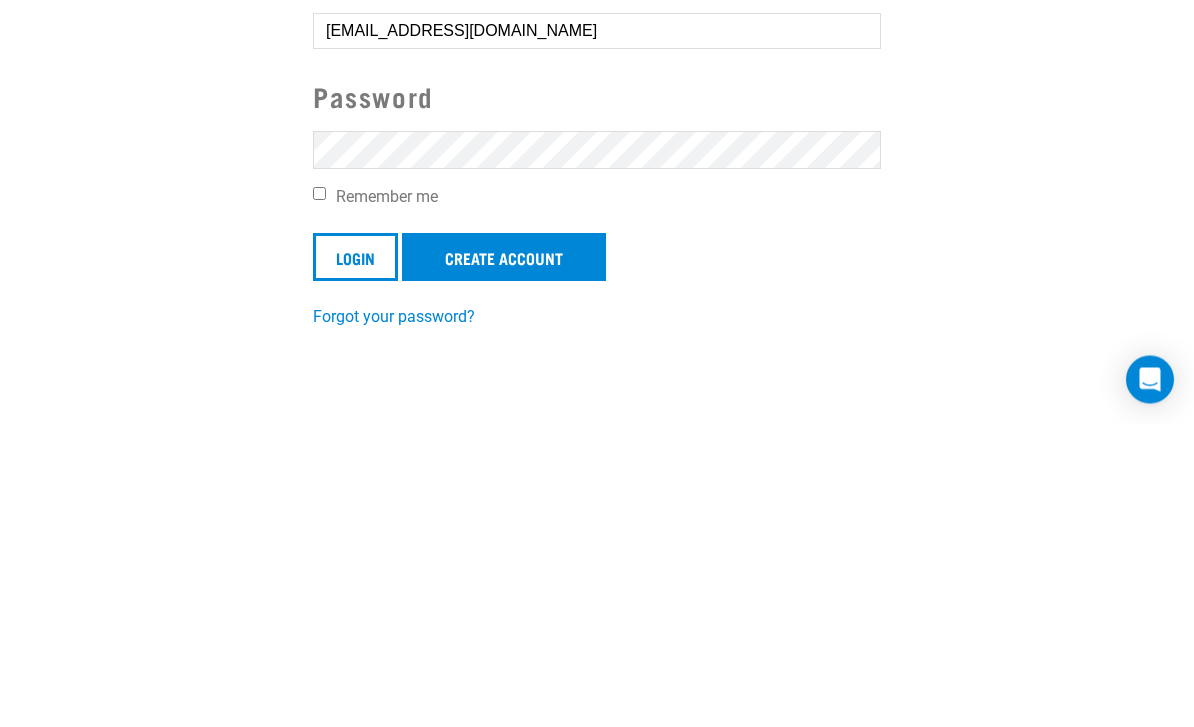 scroll, scrollTop: 0, scrollLeft: 0, axis: both 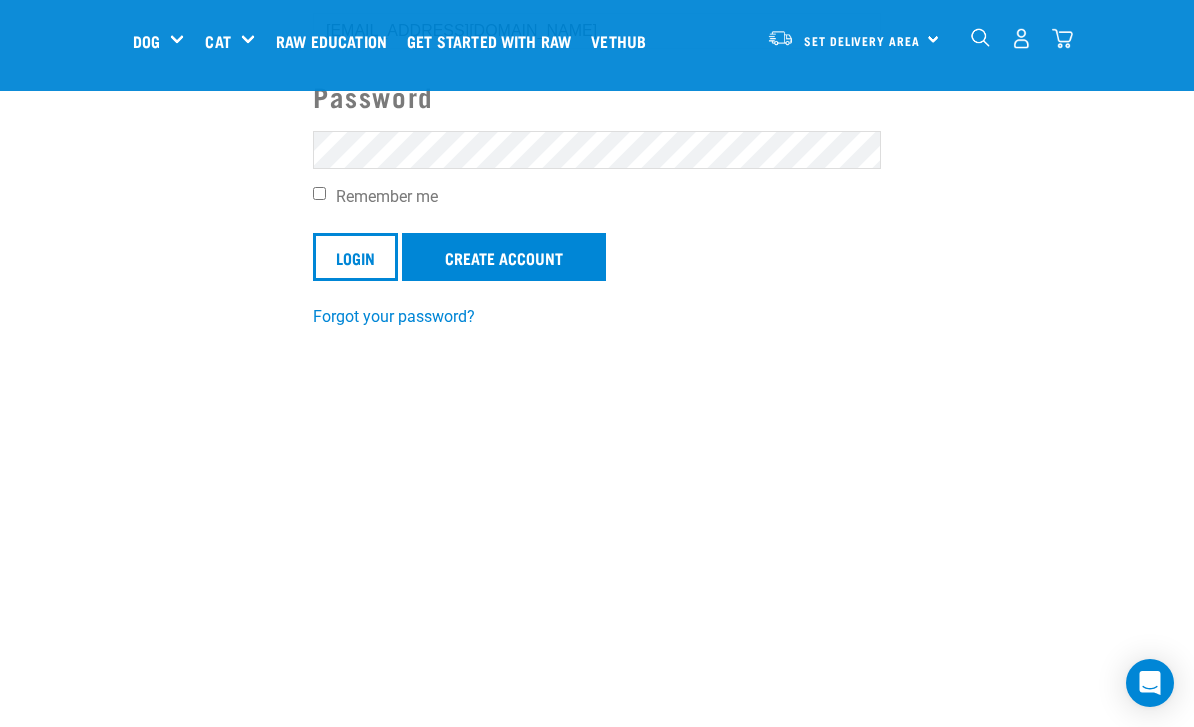 click on "Remember me" at bounding box center [319, 193] 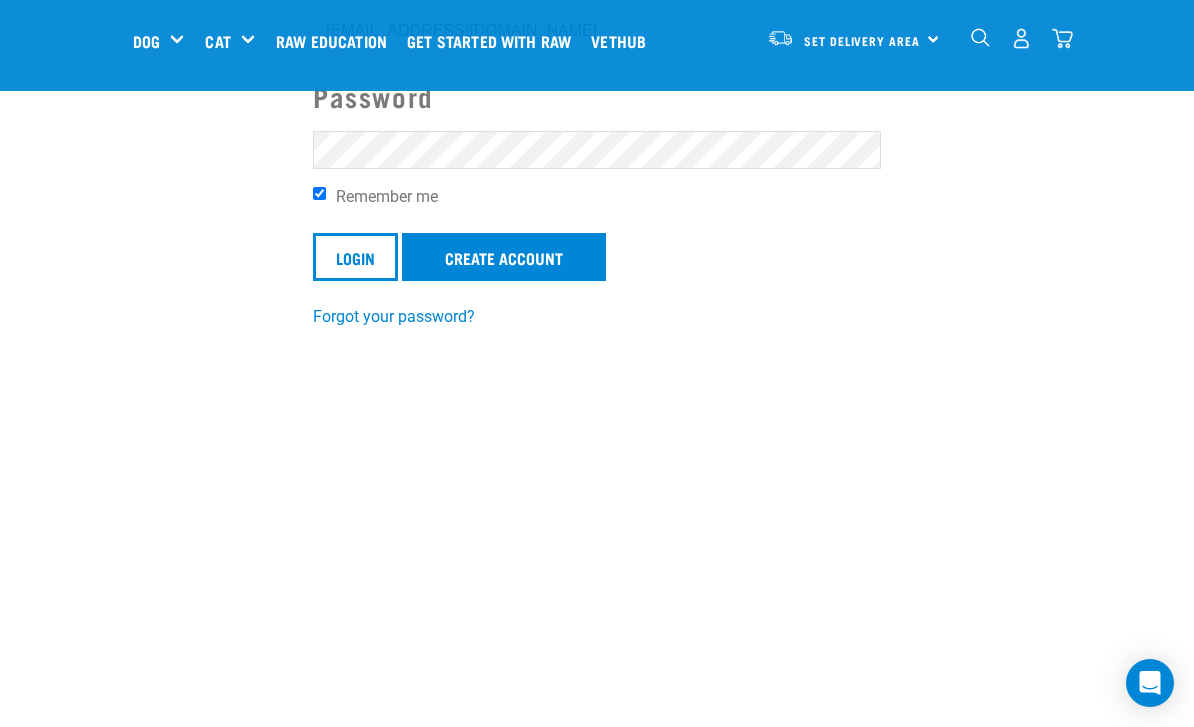 click on "Create Account" at bounding box center [504, 257] 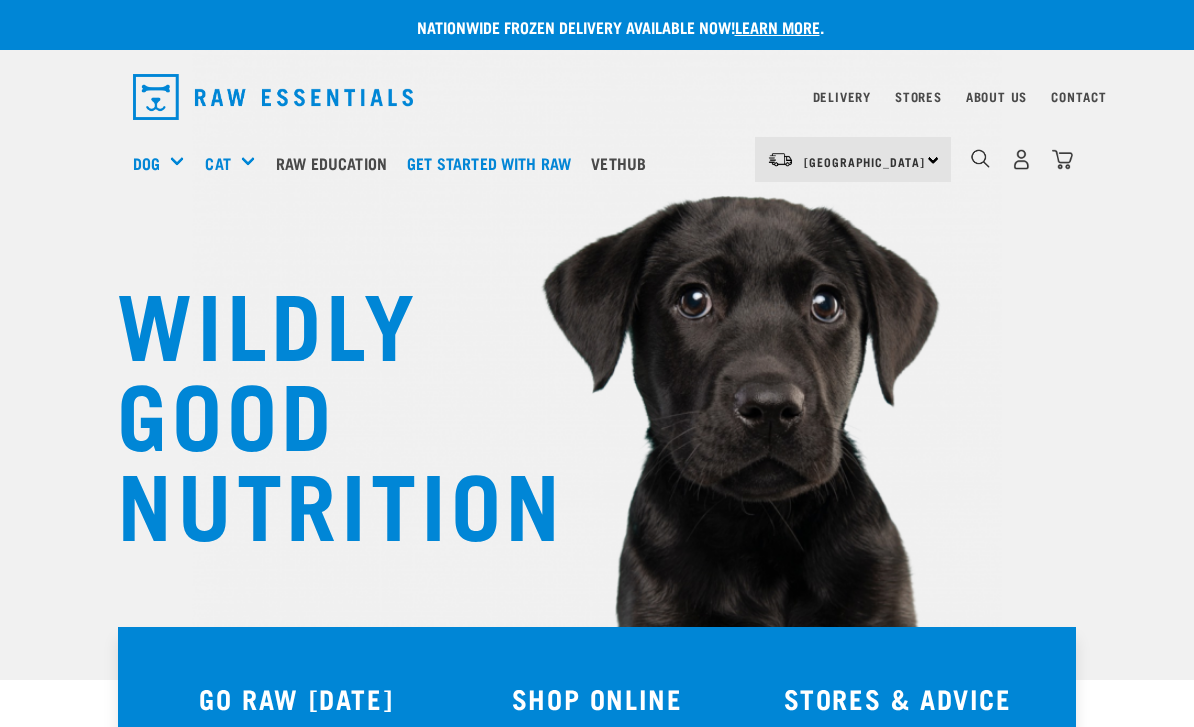 scroll, scrollTop: 0, scrollLeft: 0, axis: both 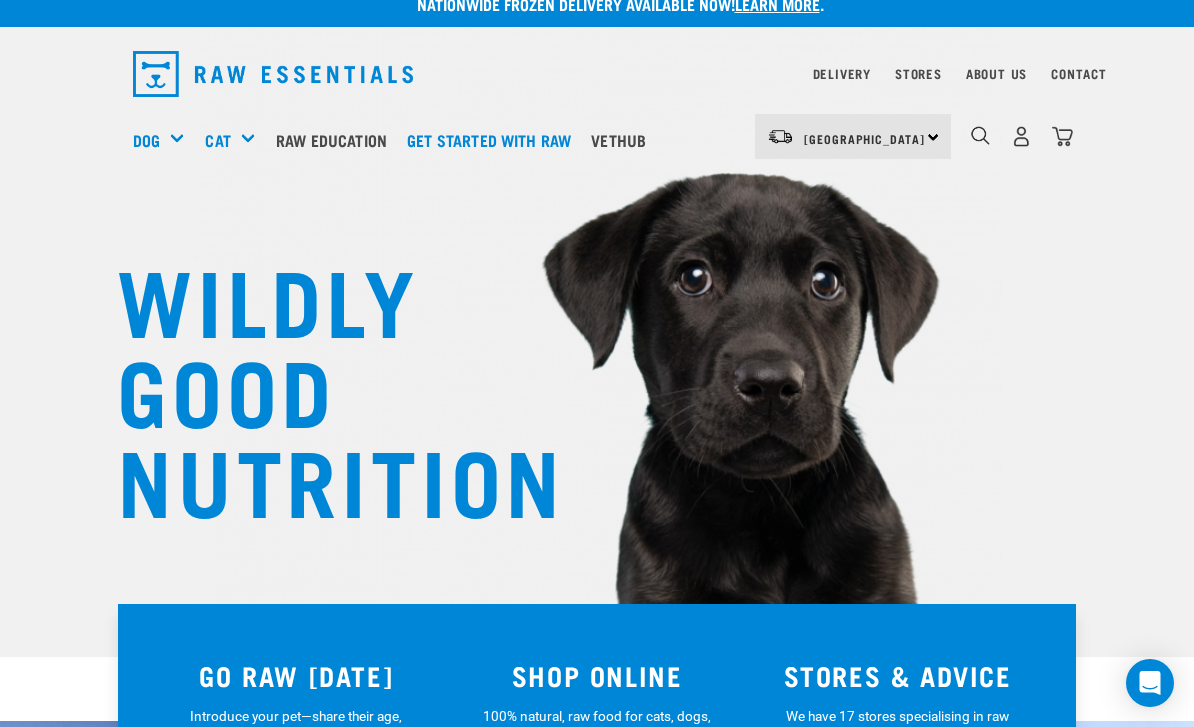 click at bounding box center [1021, 136] 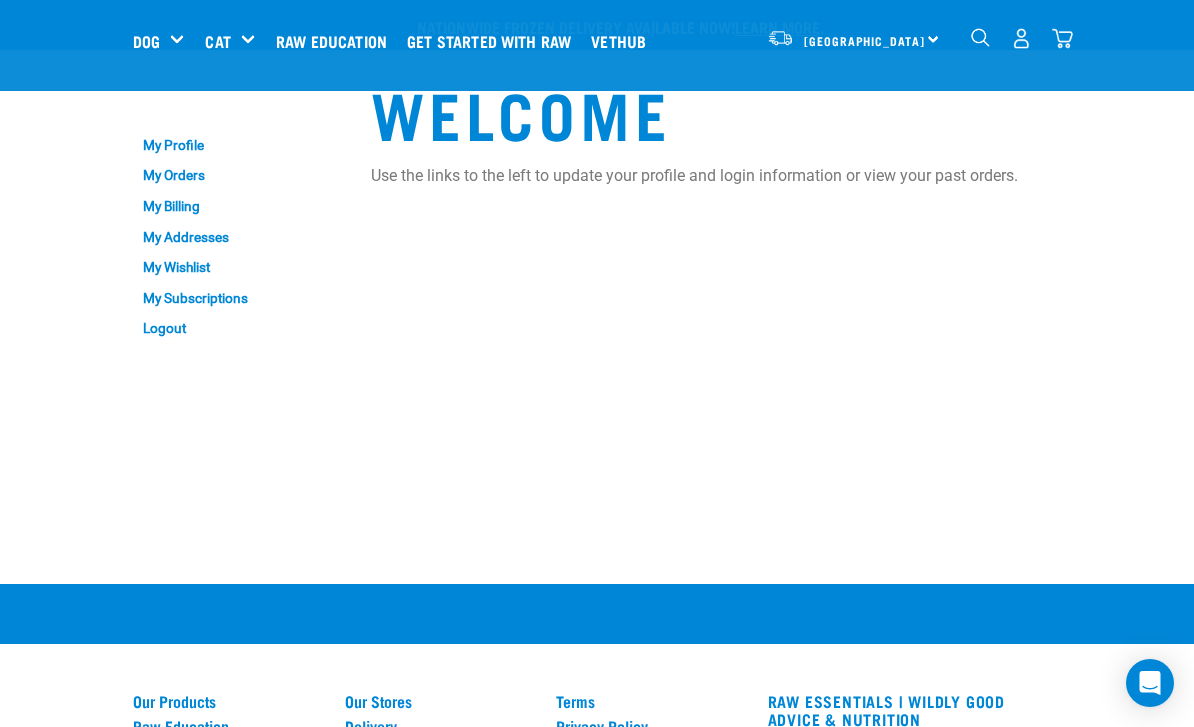 scroll, scrollTop: 203, scrollLeft: 0, axis: vertical 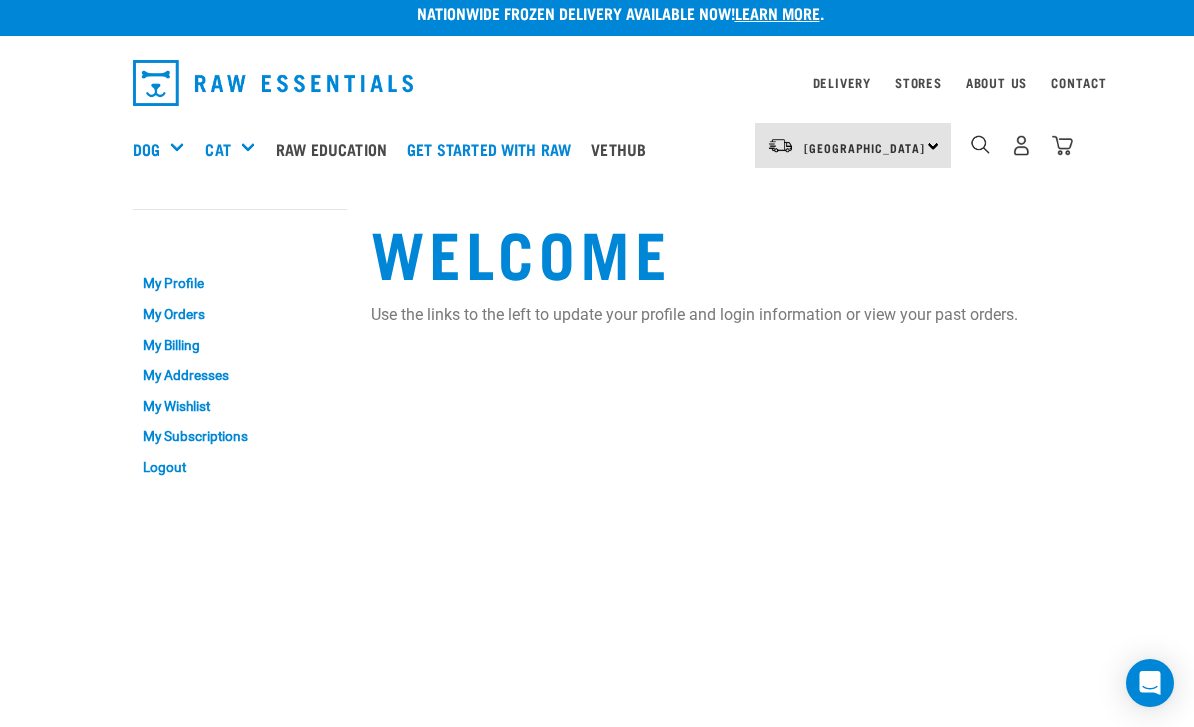 click on "My Orders" at bounding box center (240, 314) 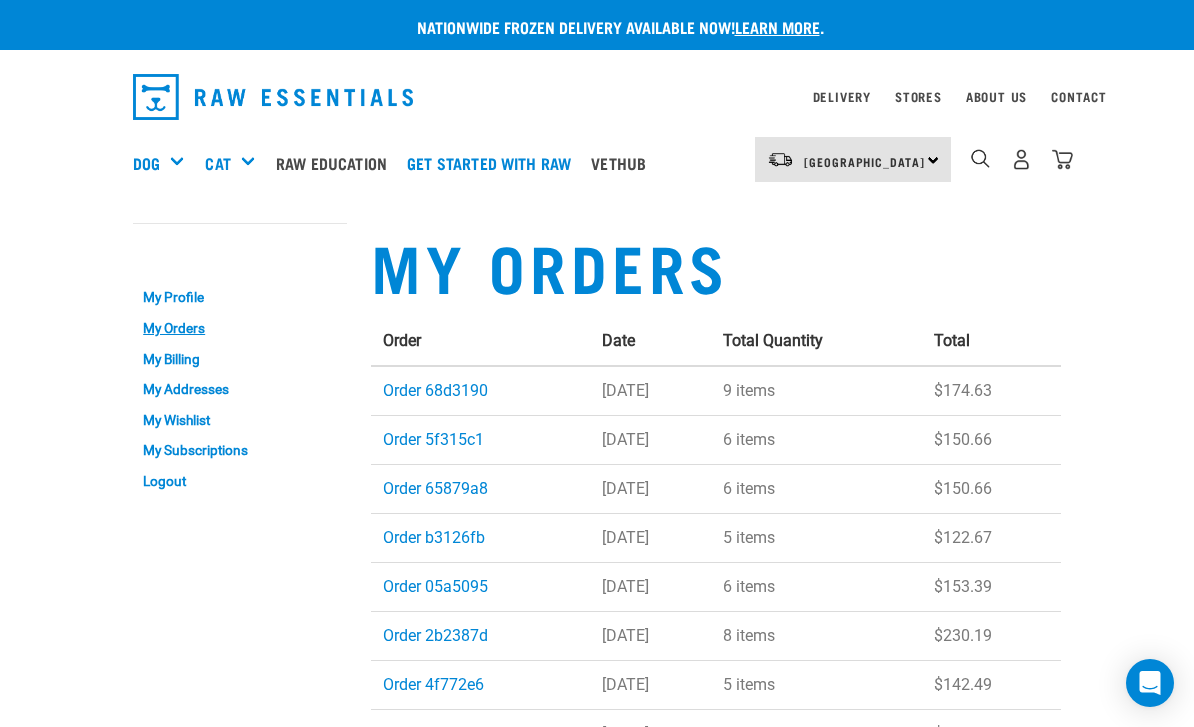 scroll, scrollTop: 0, scrollLeft: 0, axis: both 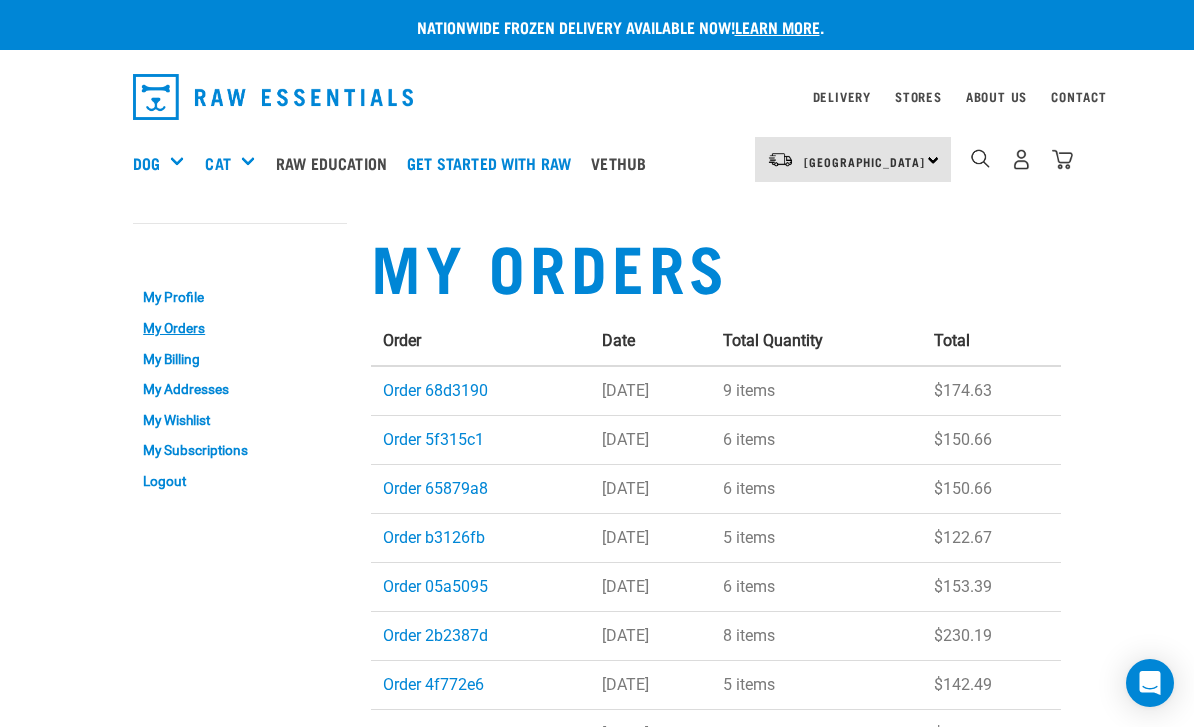 click on "Dog" at bounding box center (146, 163) 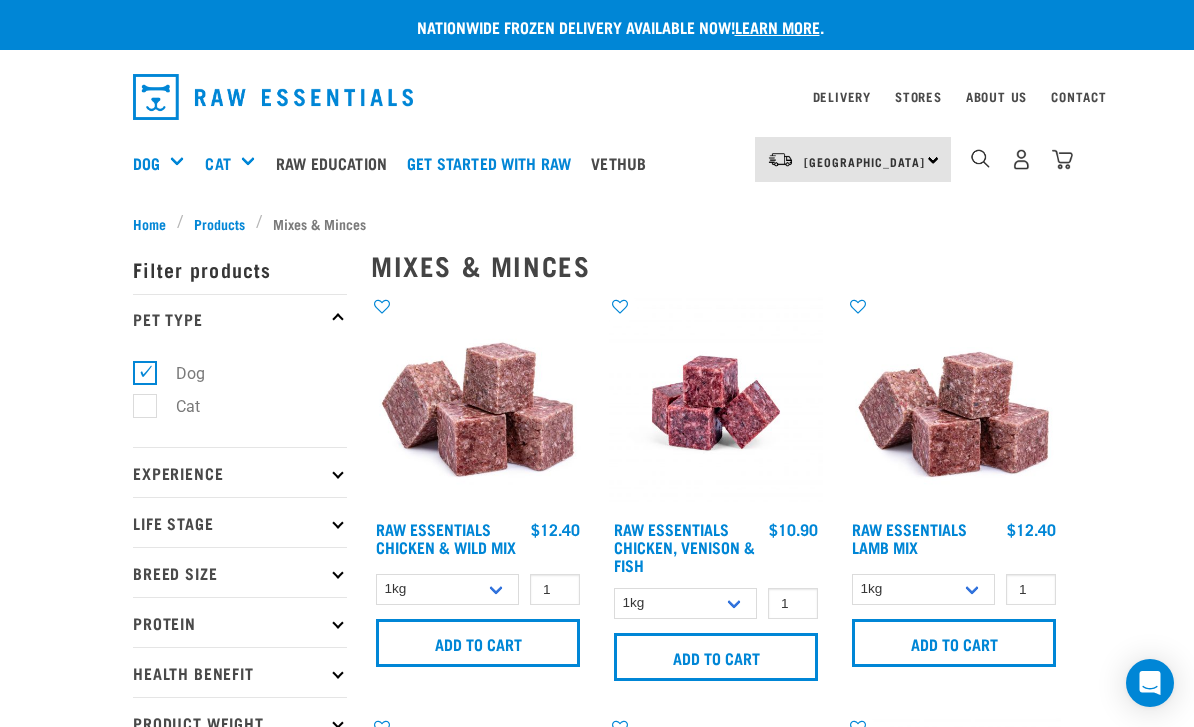 scroll, scrollTop: 0, scrollLeft: 0, axis: both 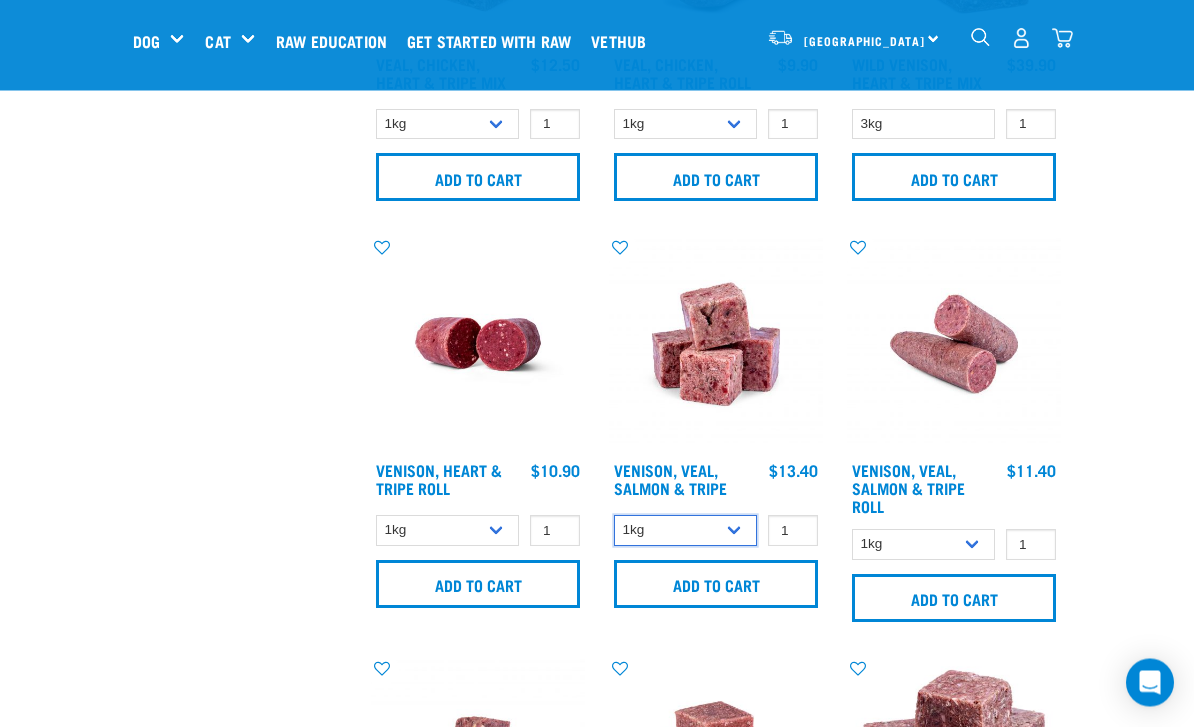 click on "1kg
3kg
Bulk (18kg)" at bounding box center [685, 531] 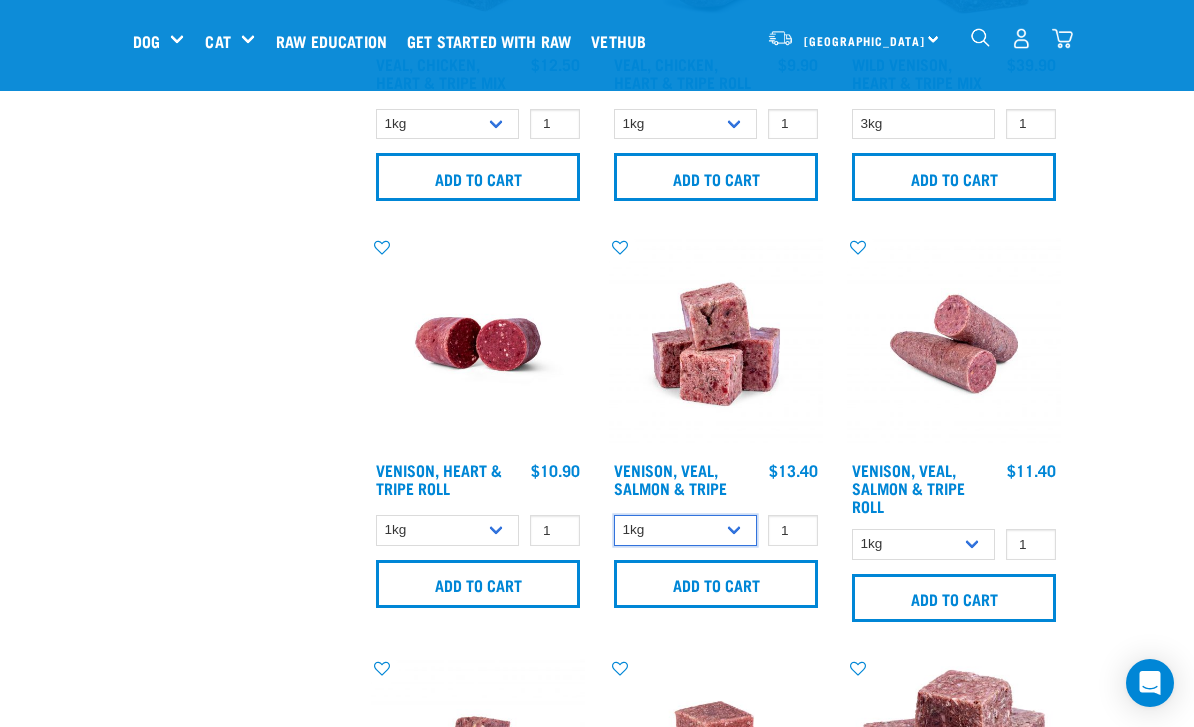 select on "62284" 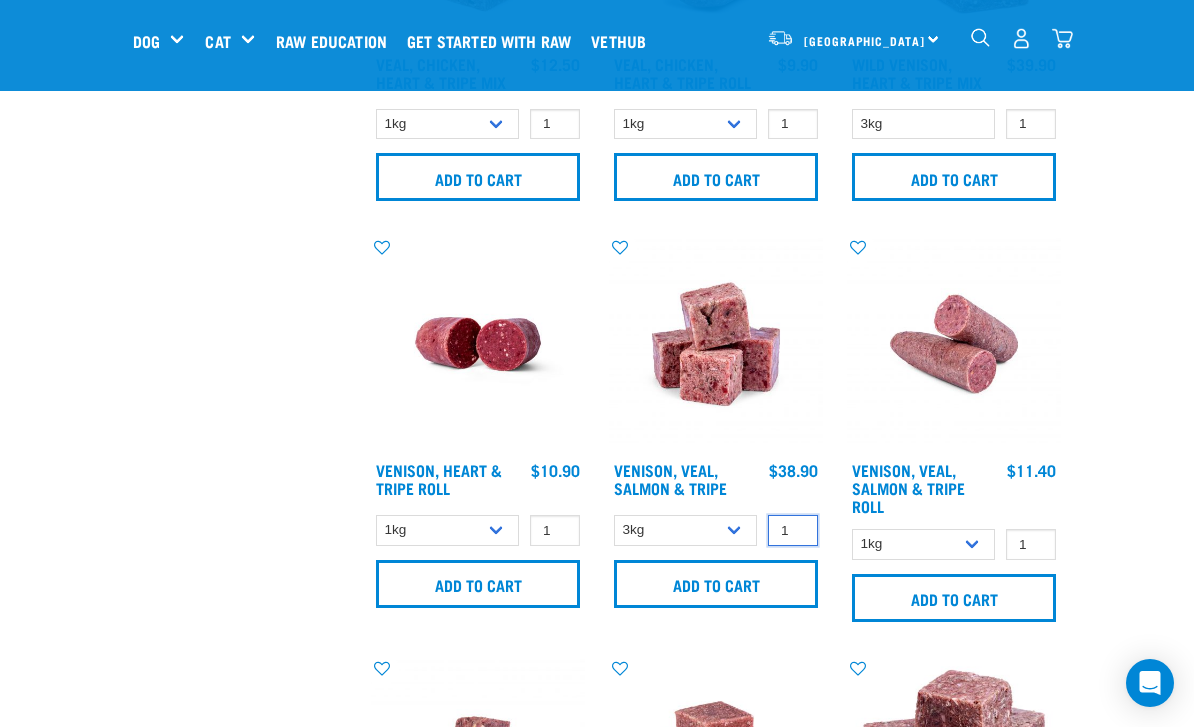 click on "1" at bounding box center [793, 530] 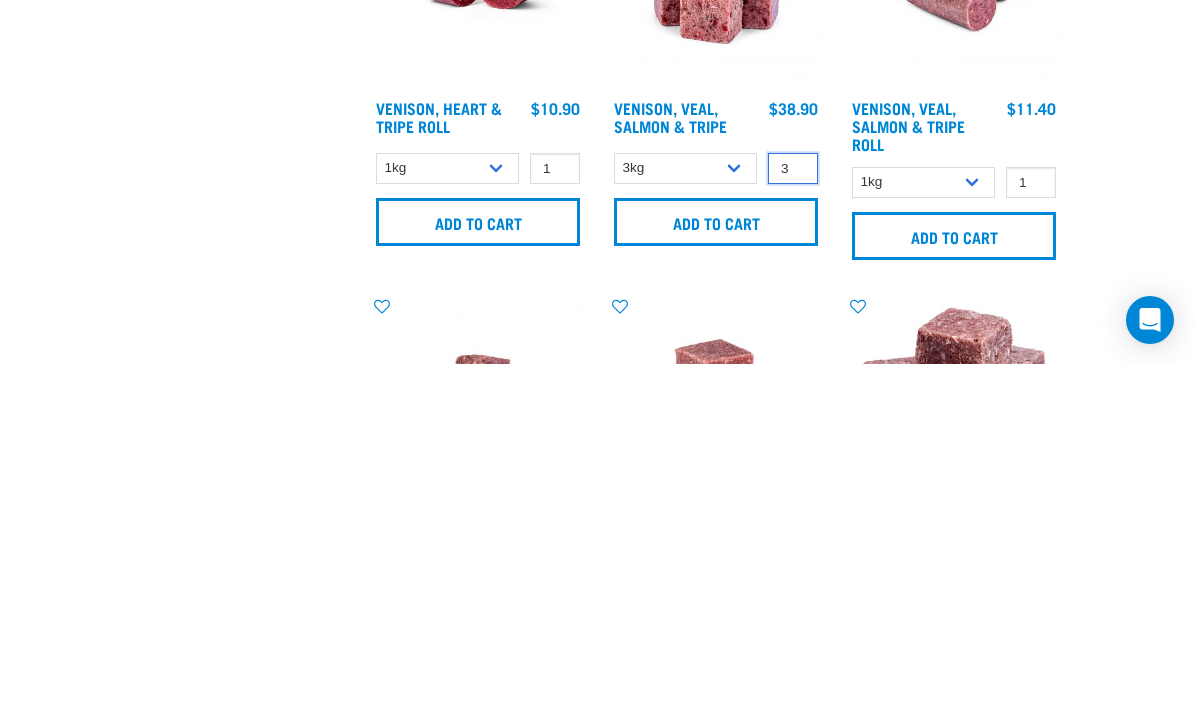 type on "3" 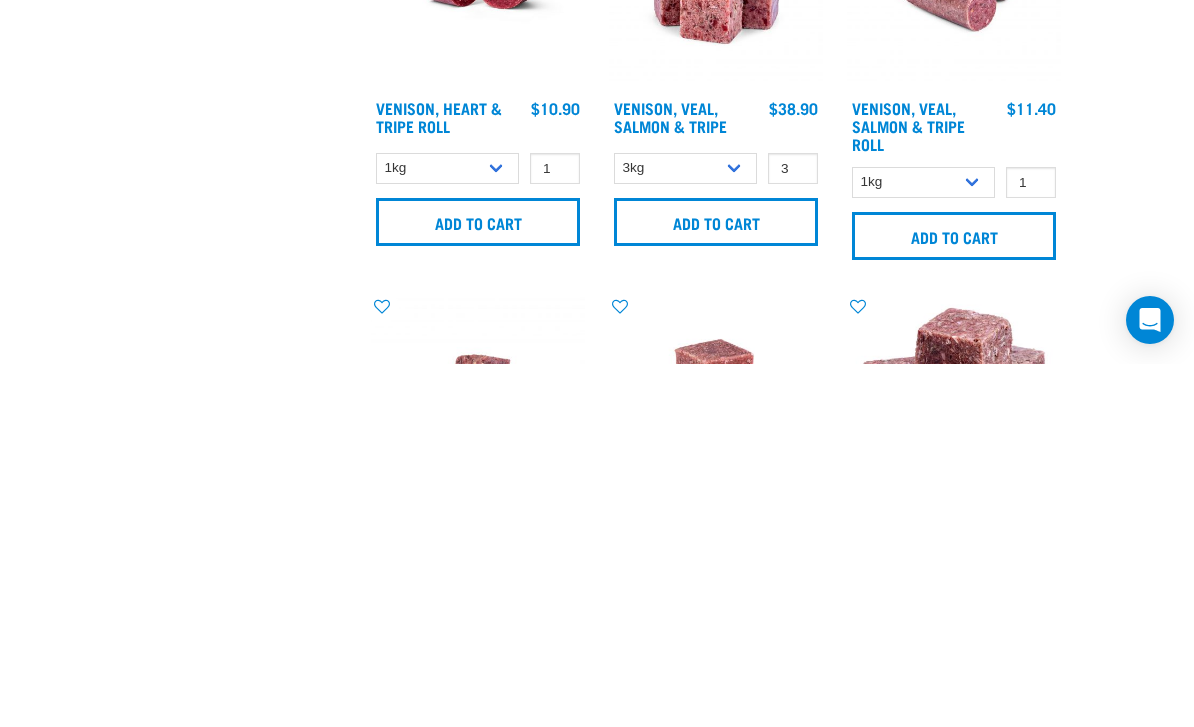 click on "Add to cart" at bounding box center (716, 585) 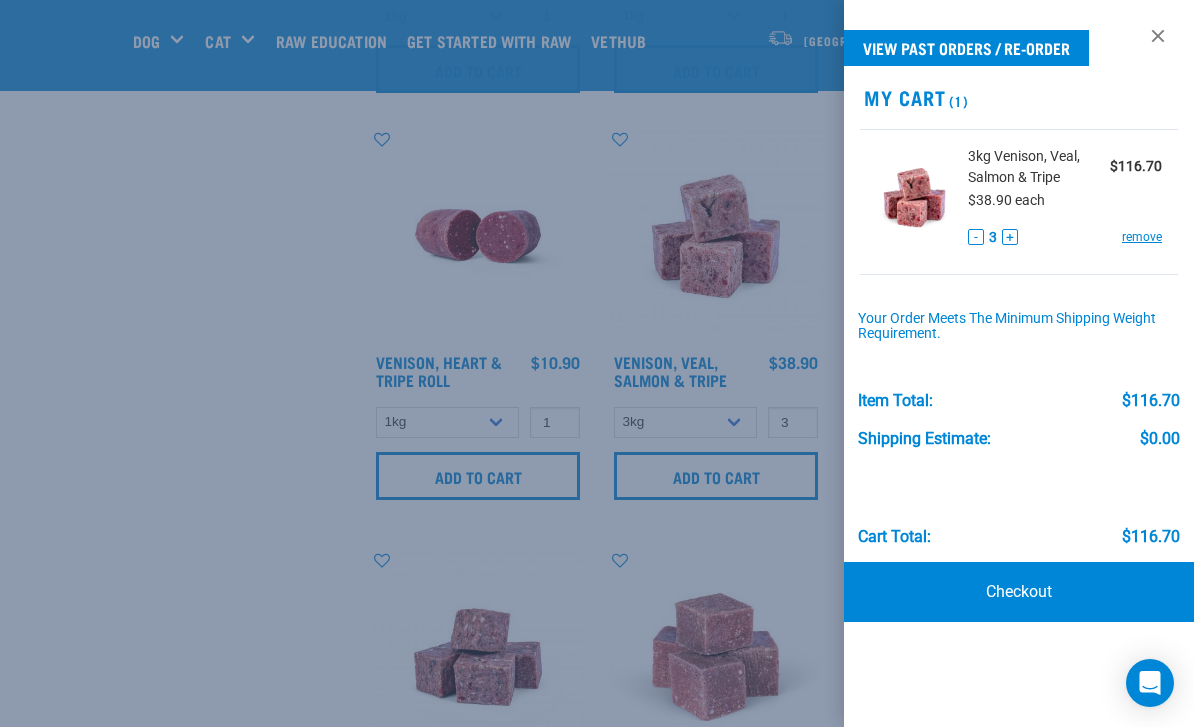 scroll, scrollTop: 2465, scrollLeft: 0, axis: vertical 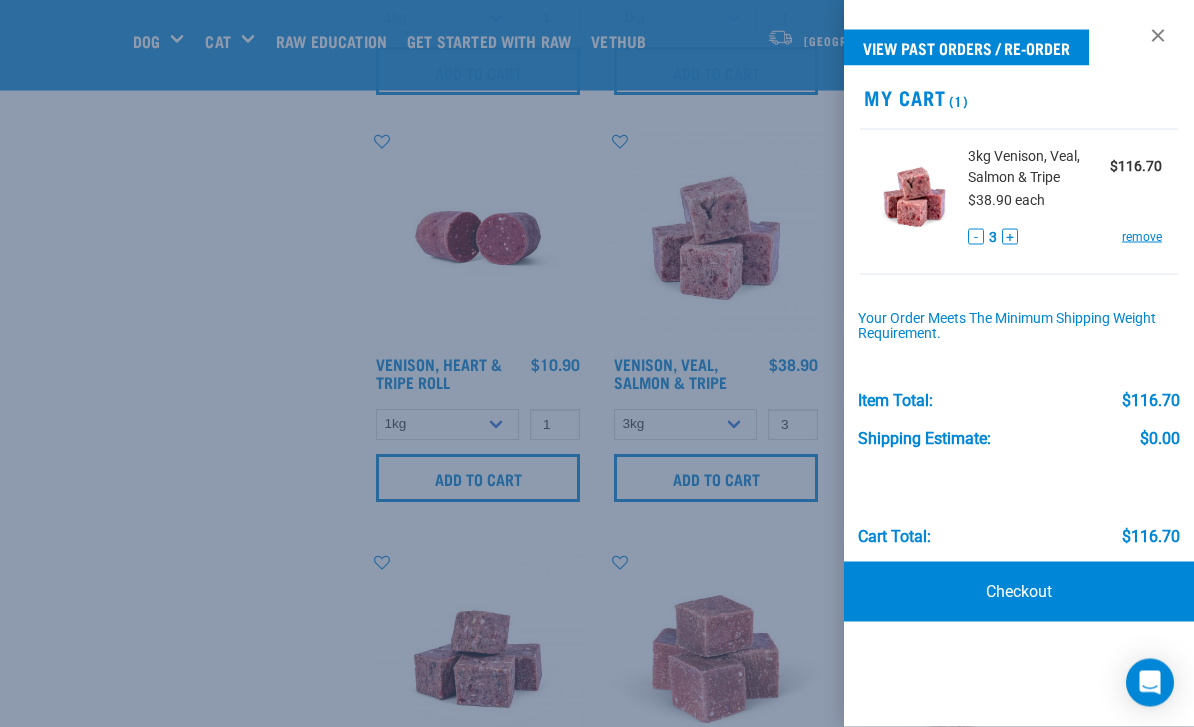 click at bounding box center (597, 363) 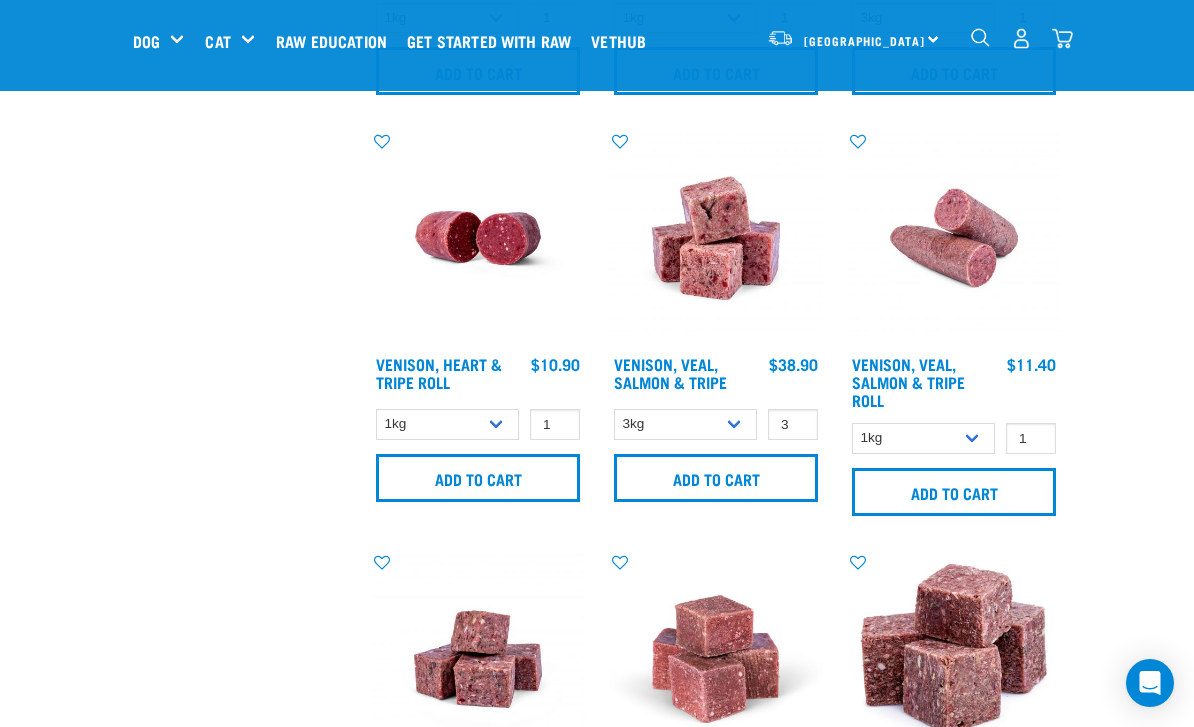 click on "Freeze Dried Meals" at bounding box center [0, 0] 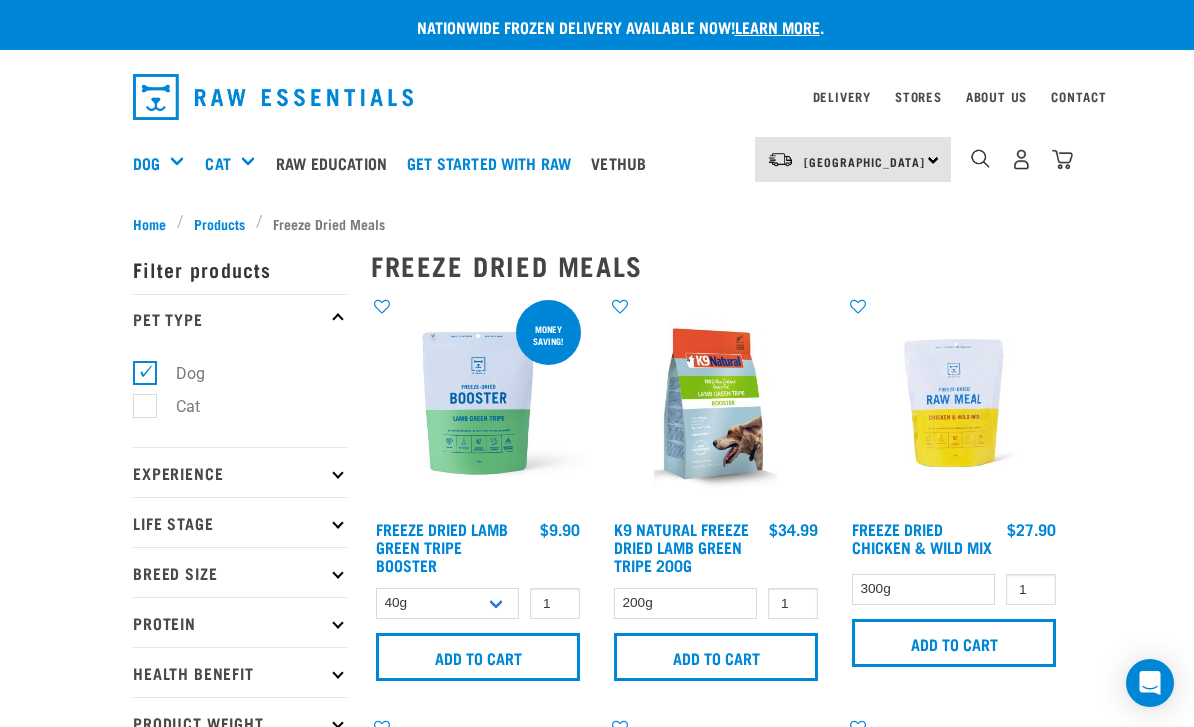 scroll, scrollTop: 0, scrollLeft: 0, axis: both 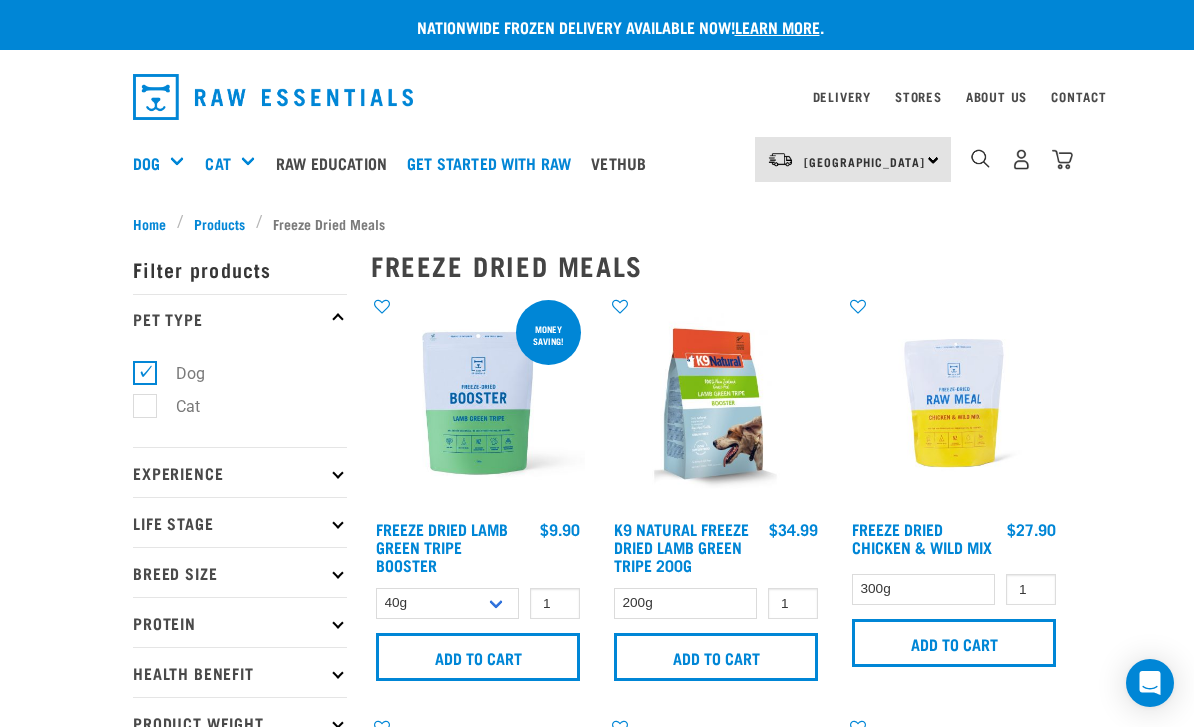 click on "Treats" at bounding box center [0, 0] 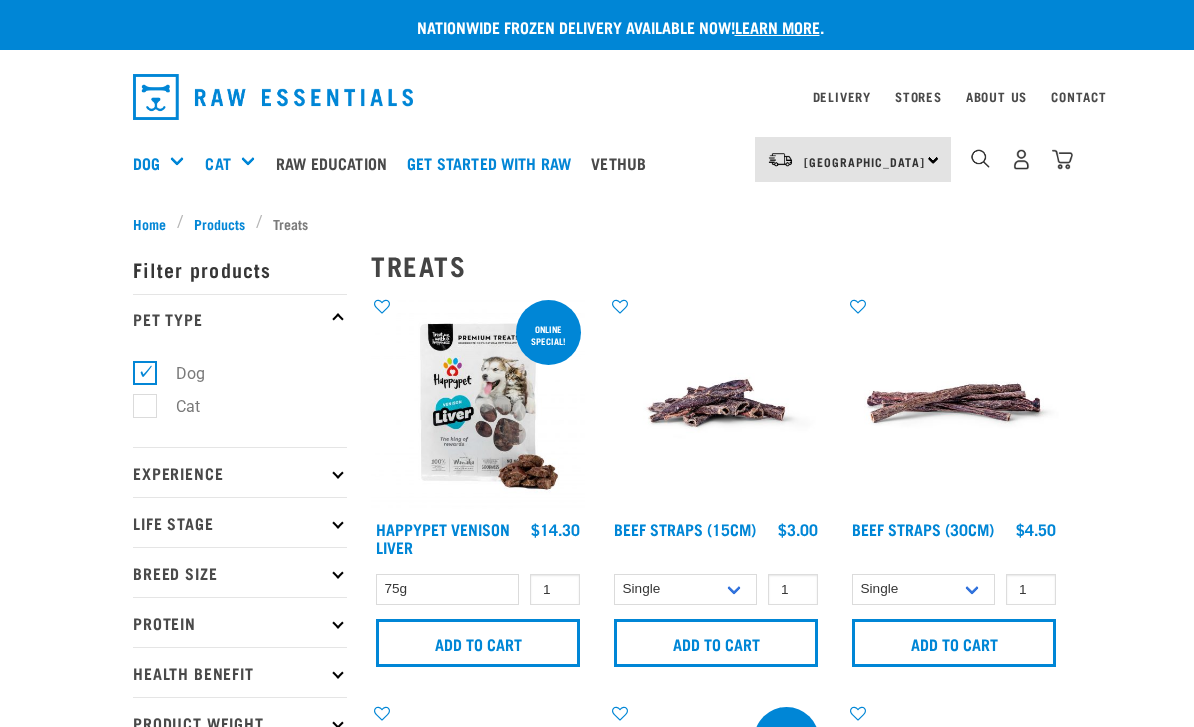 scroll, scrollTop: 0, scrollLeft: 0, axis: both 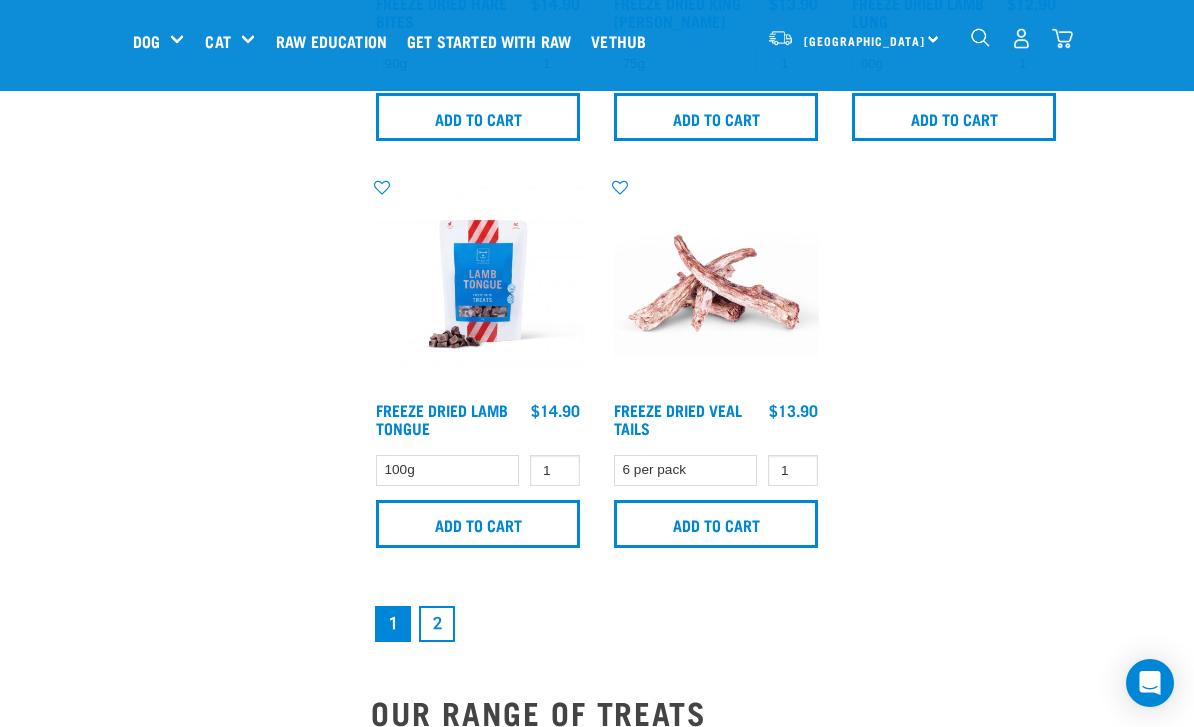 click on "2" at bounding box center [437, 624] 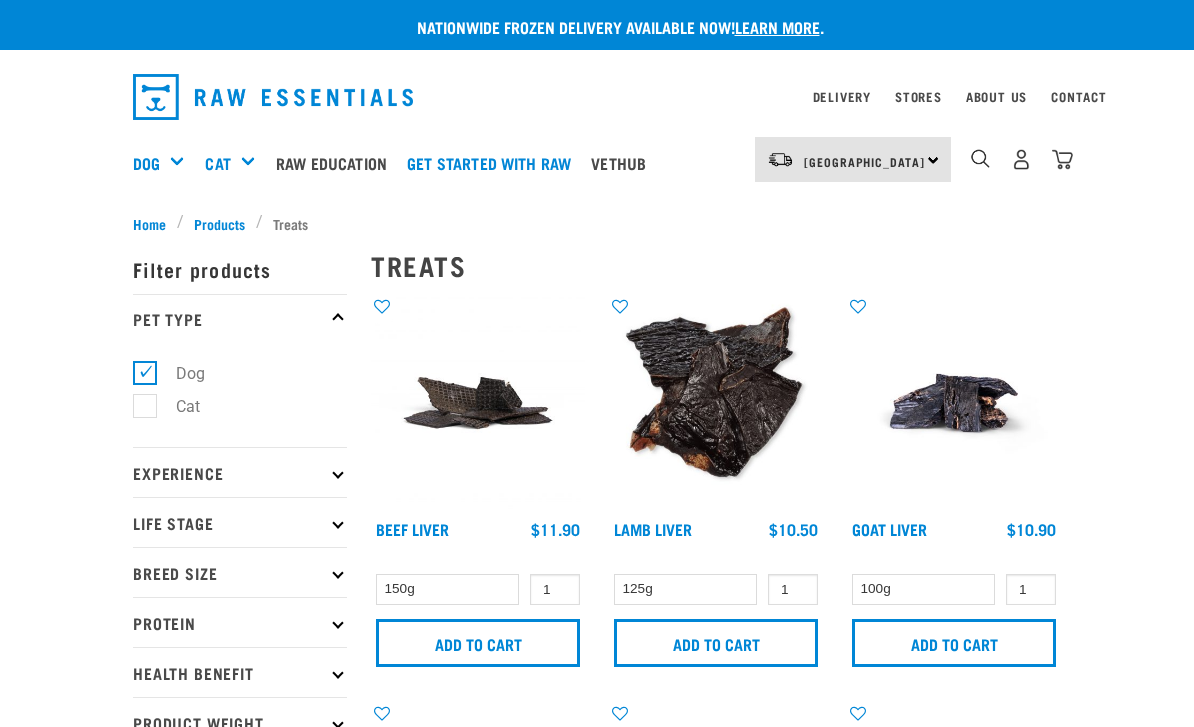 scroll, scrollTop: 0, scrollLeft: 0, axis: both 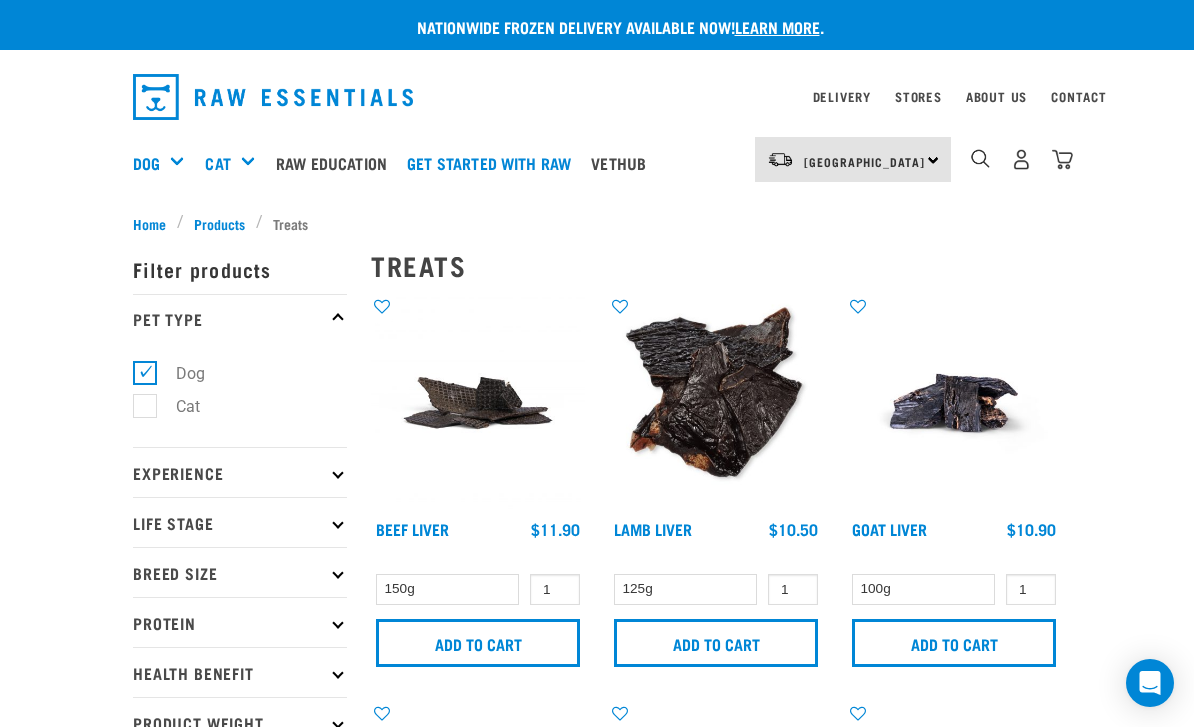 click at bounding box center [1062, 159] 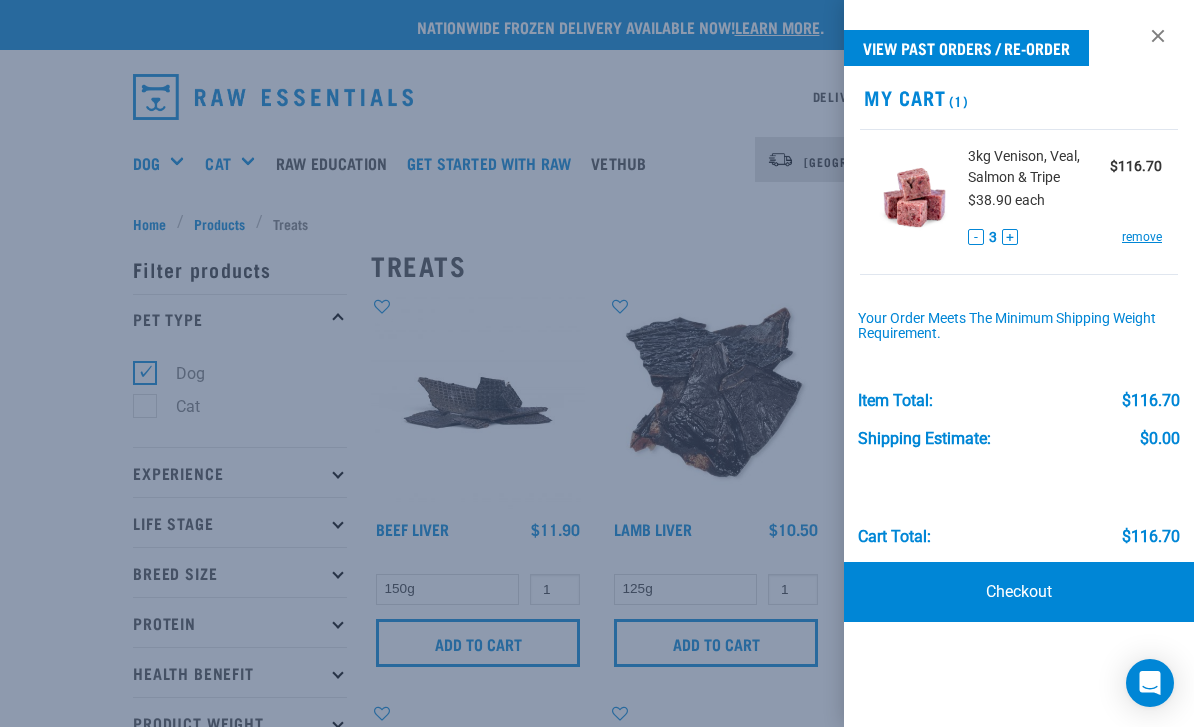 click on "Checkout" at bounding box center [1019, 592] 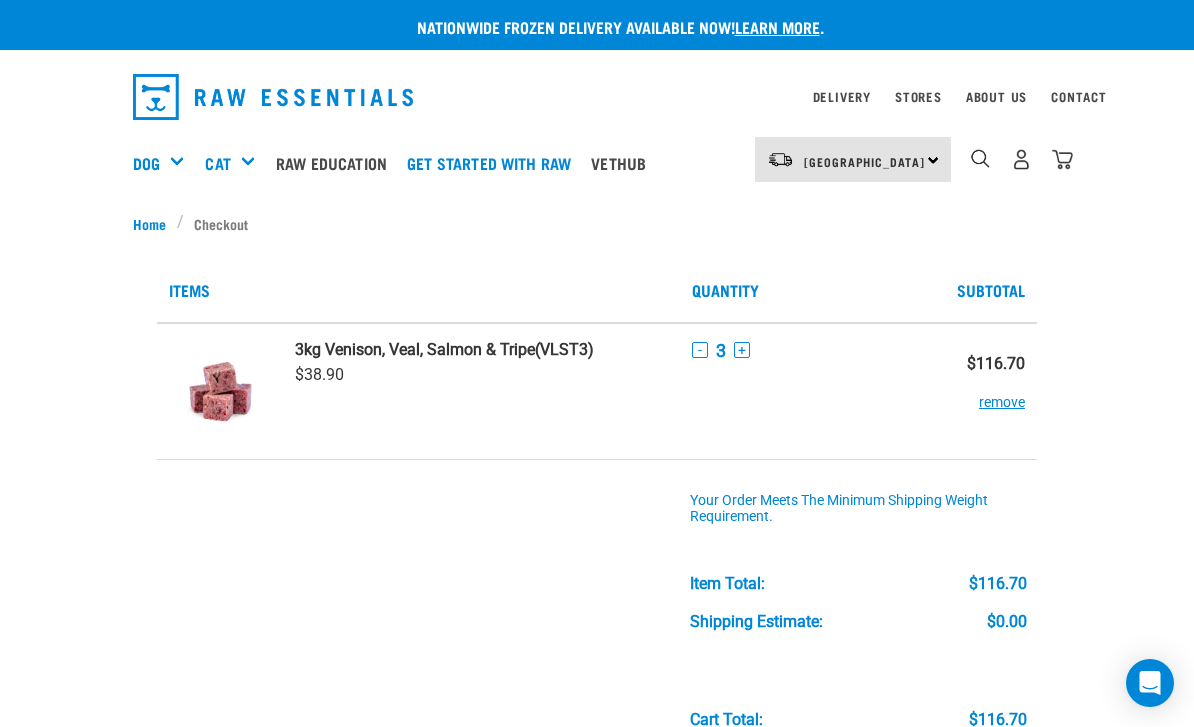 scroll, scrollTop: 0, scrollLeft: 0, axis: both 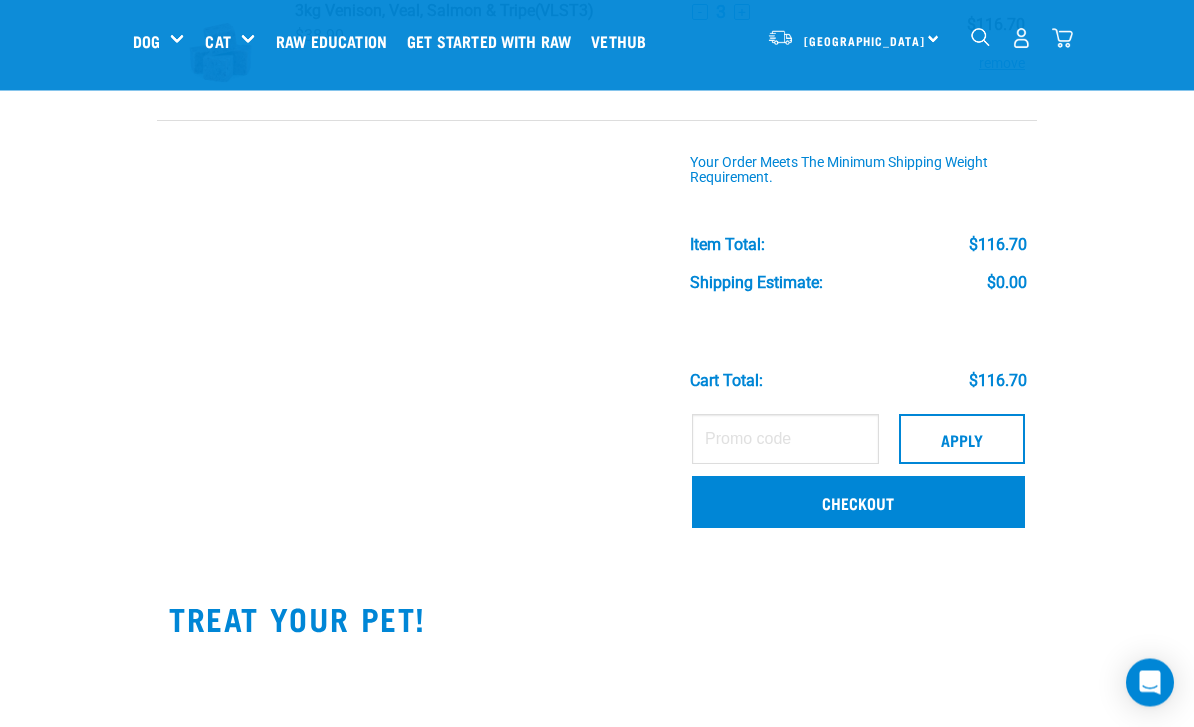 click on "Checkout" at bounding box center [858, 503] 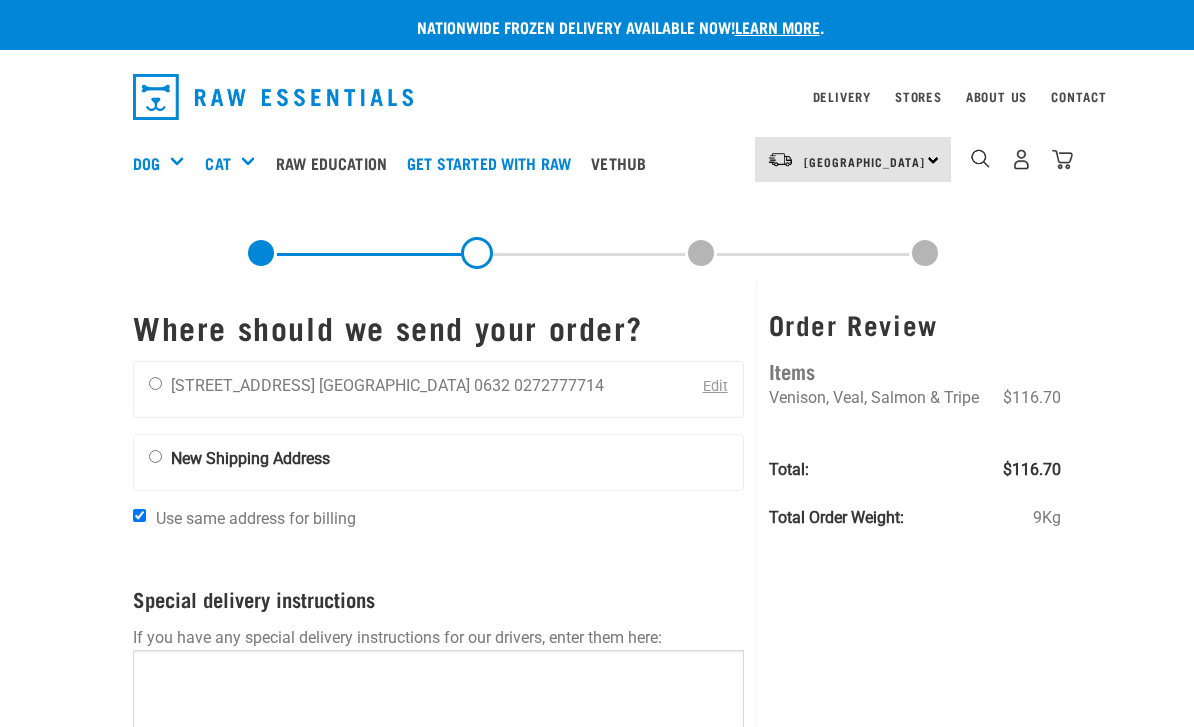 scroll, scrollTop: 0, scrollLeft: 0, axis: both 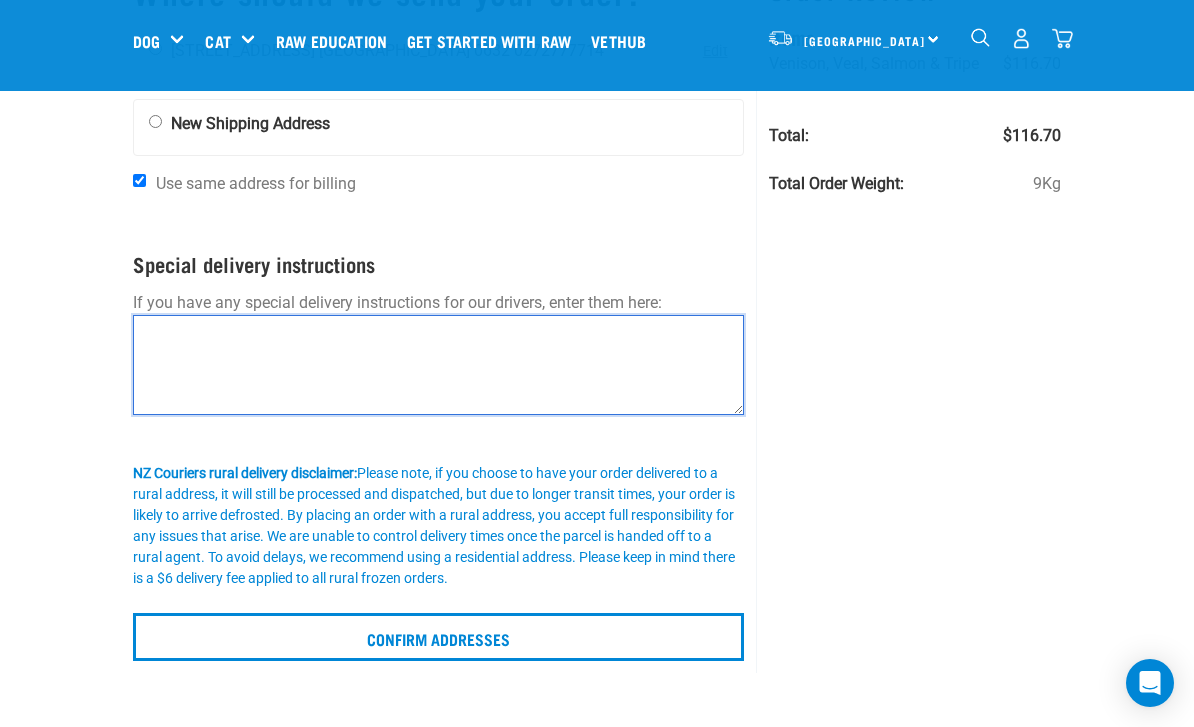 click at bounding box center [438, 365] 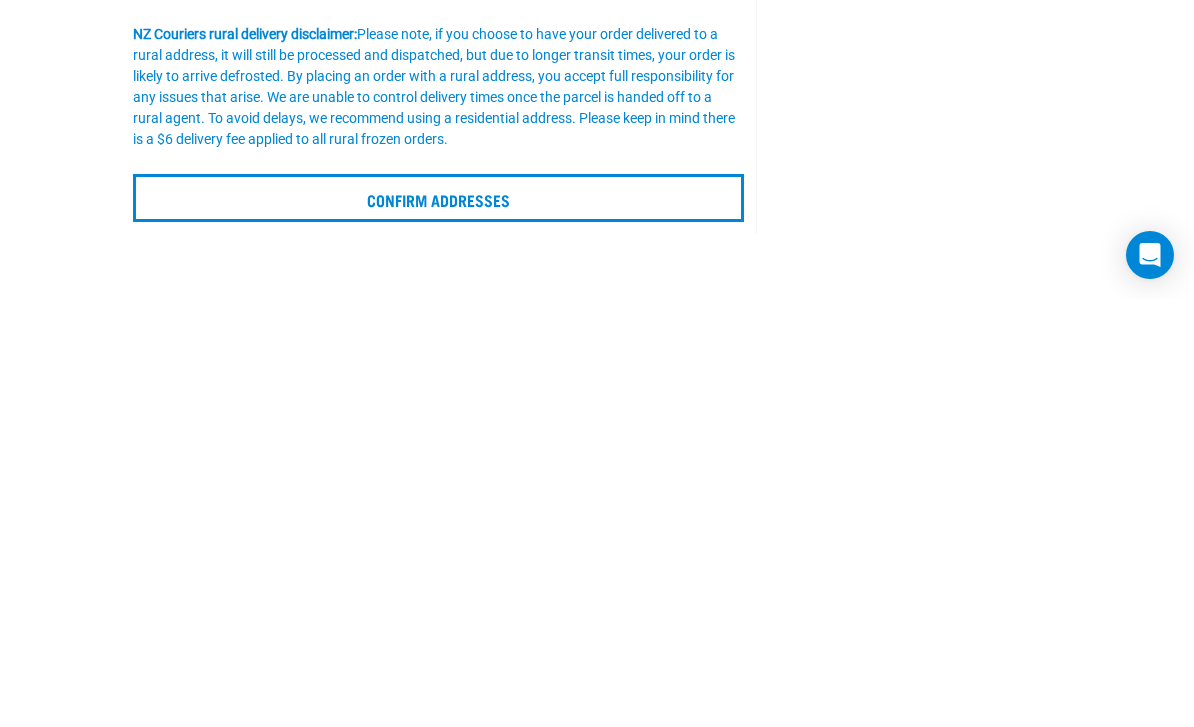 scroll, scrollTop: 202, scrollLeft: 0, axis: vertical 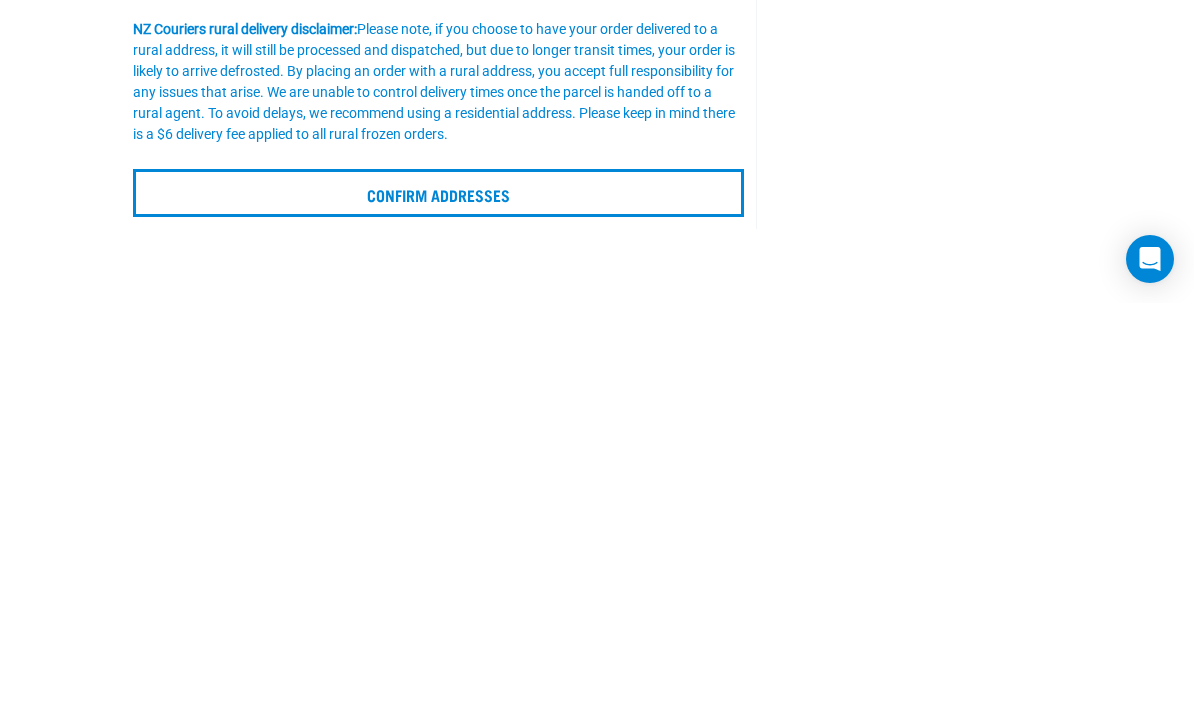 type on "Go down end of drive past white house on right." 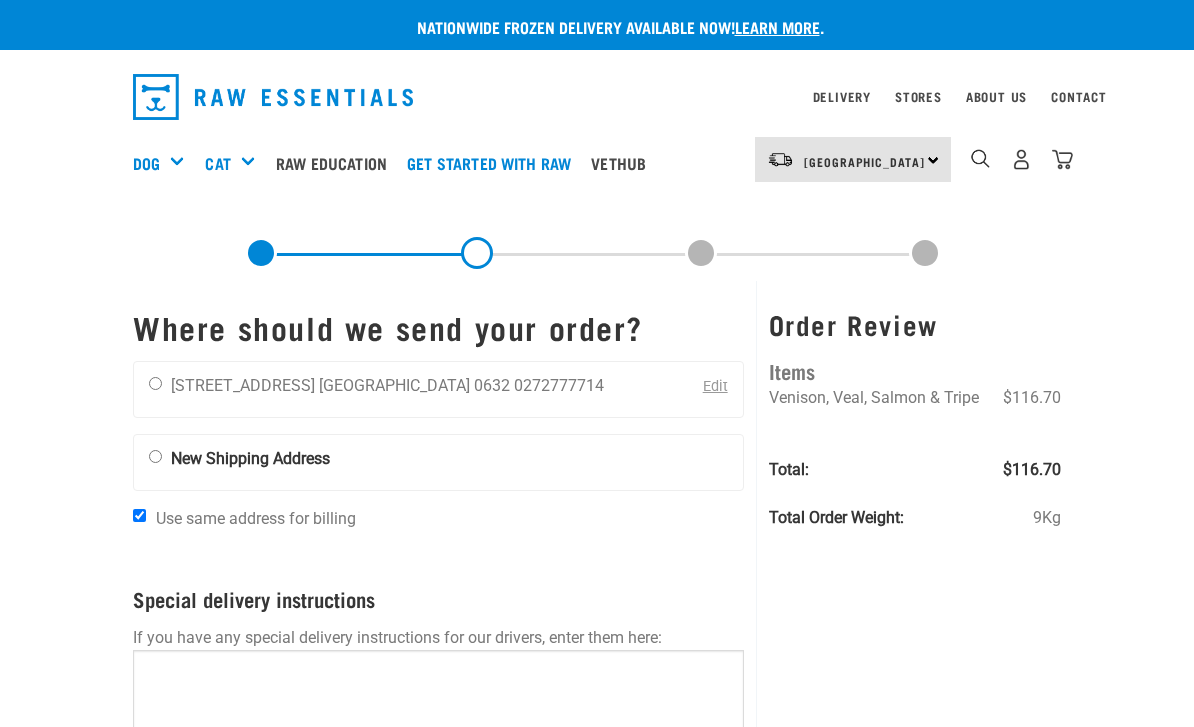 scroll, scrollTop: 0, scrollLeft: 0, axis: both 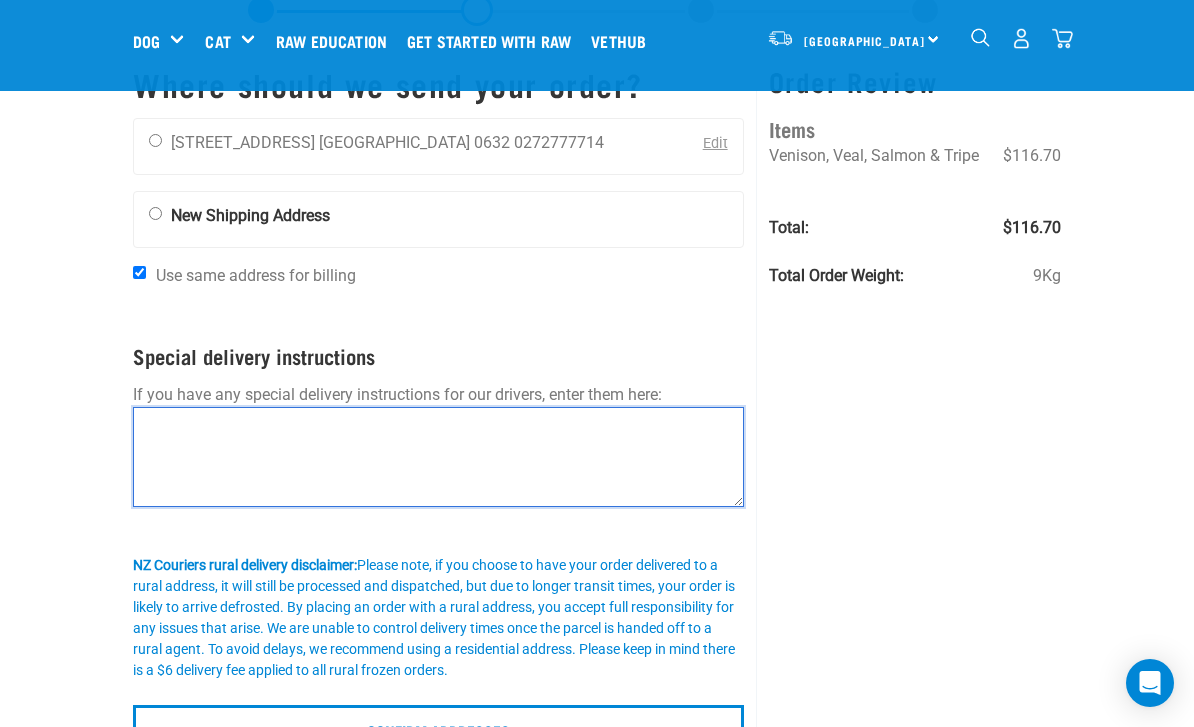 click at bounding box center [438, 457] 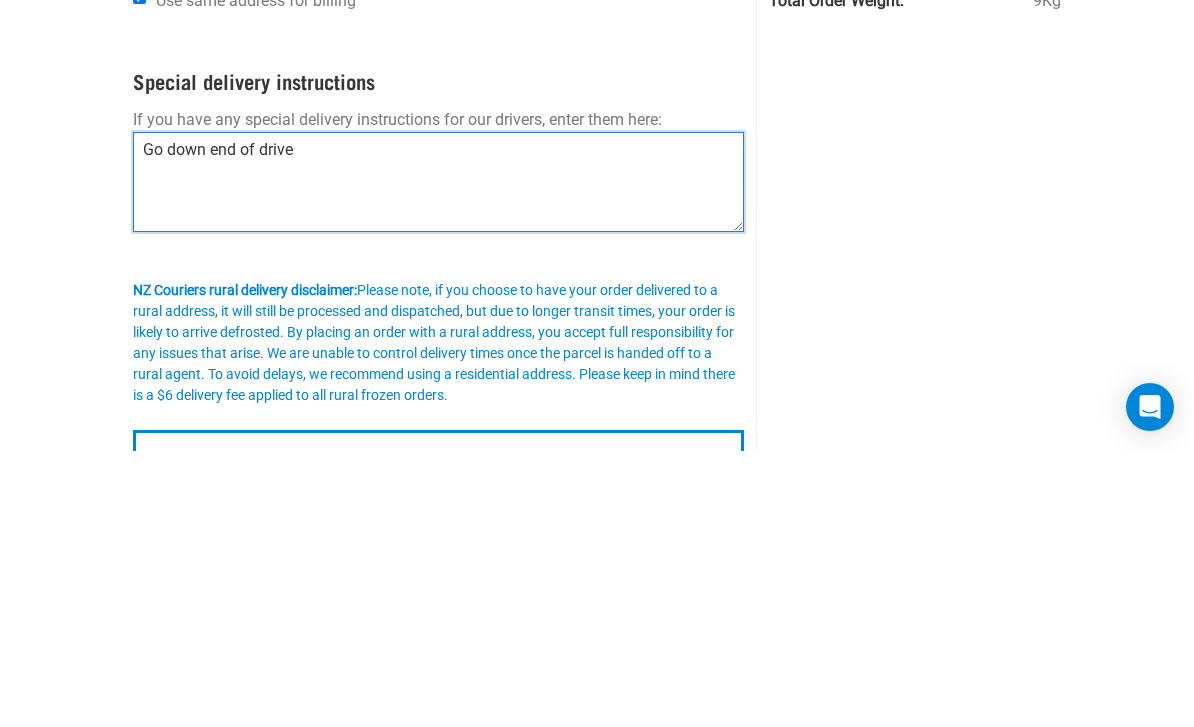 click on "Go down end of drive" at bounding box center [438, 458] 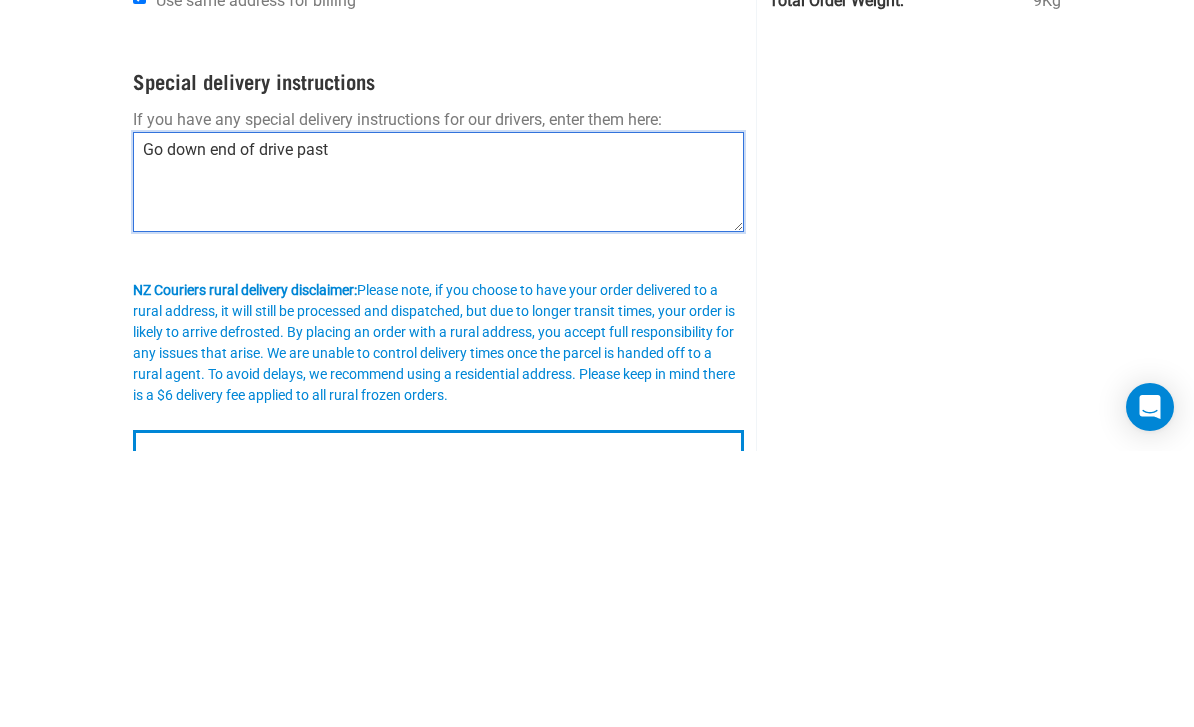 click on "Go down end of drive past" at bounding box center (438, 458) 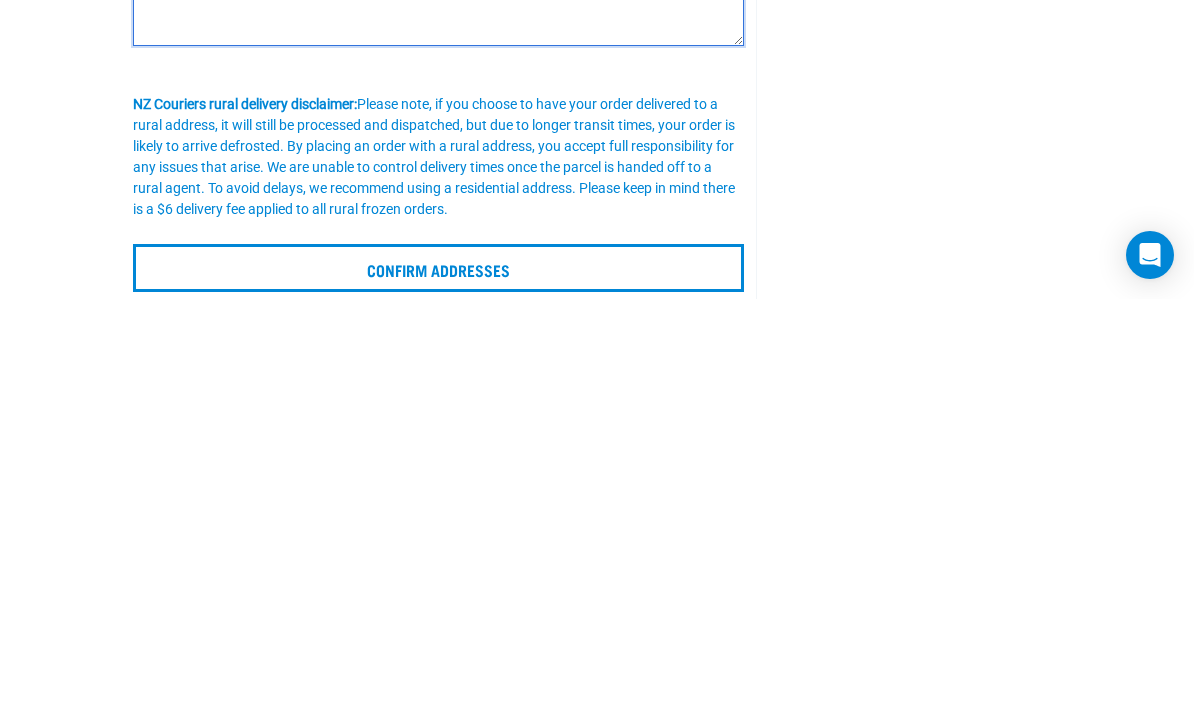 scroll, scrollTop: 164, scrollLeft: 0, axis: vertical 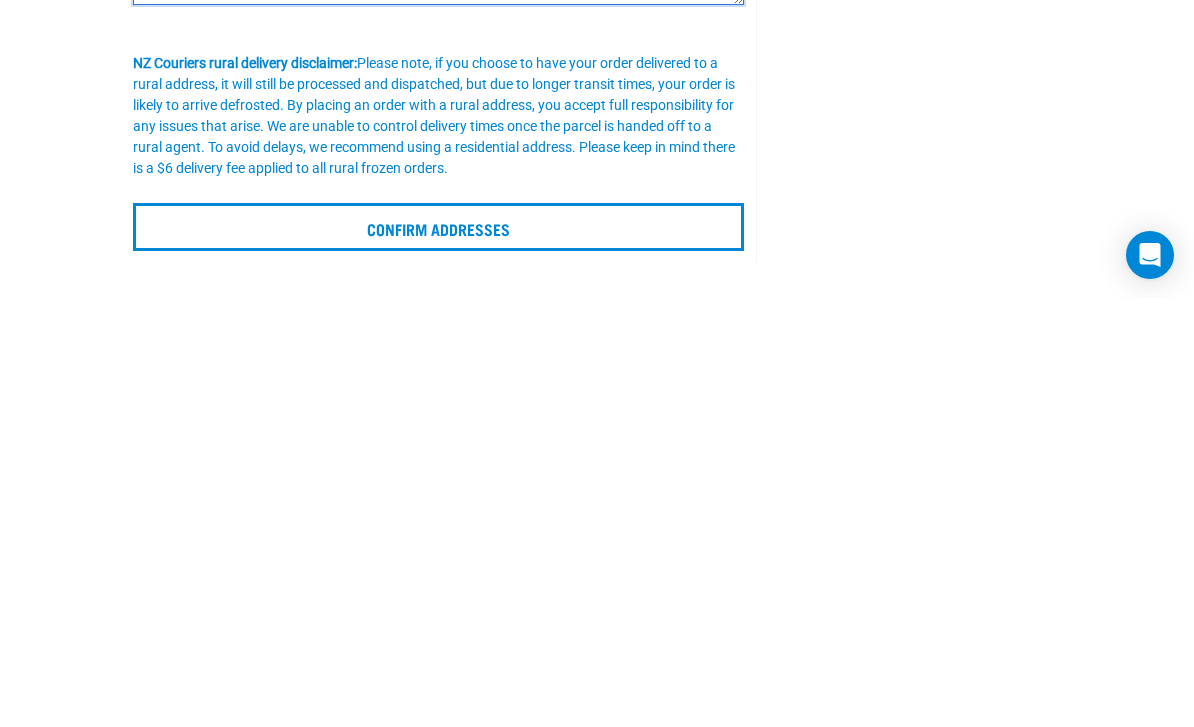 type on "Go down end of drive past White House on the right." 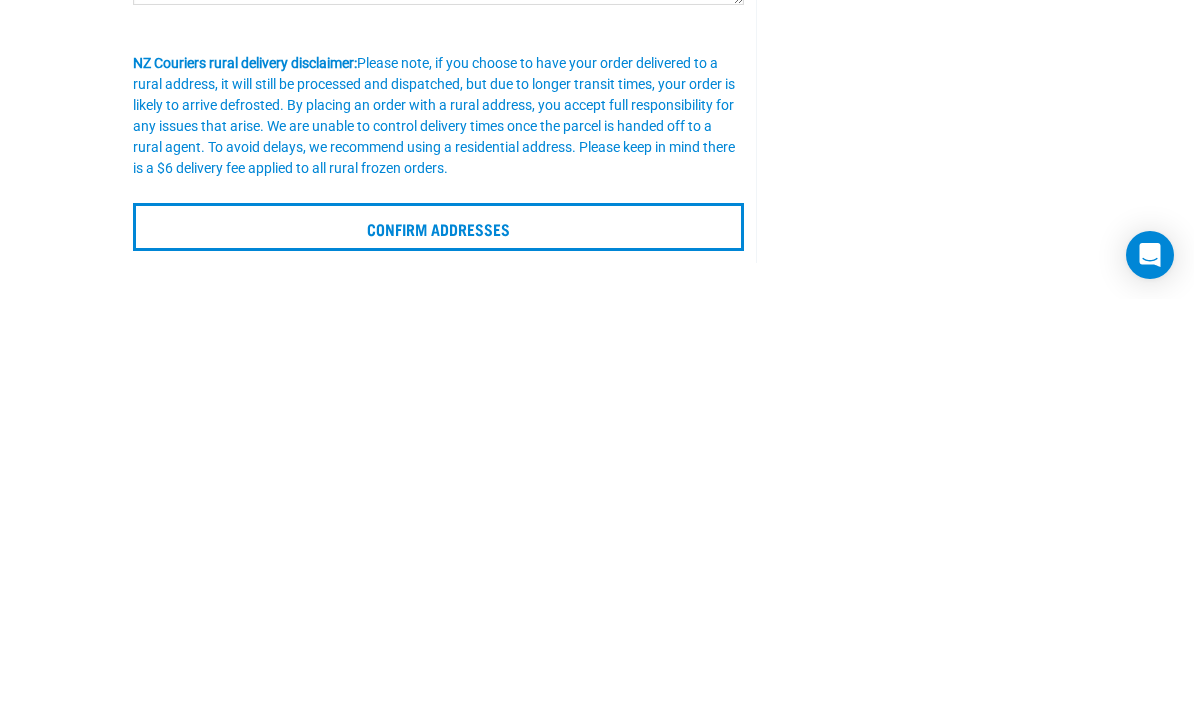 click on "Confirm addresses" at bounding box center [438, 655] 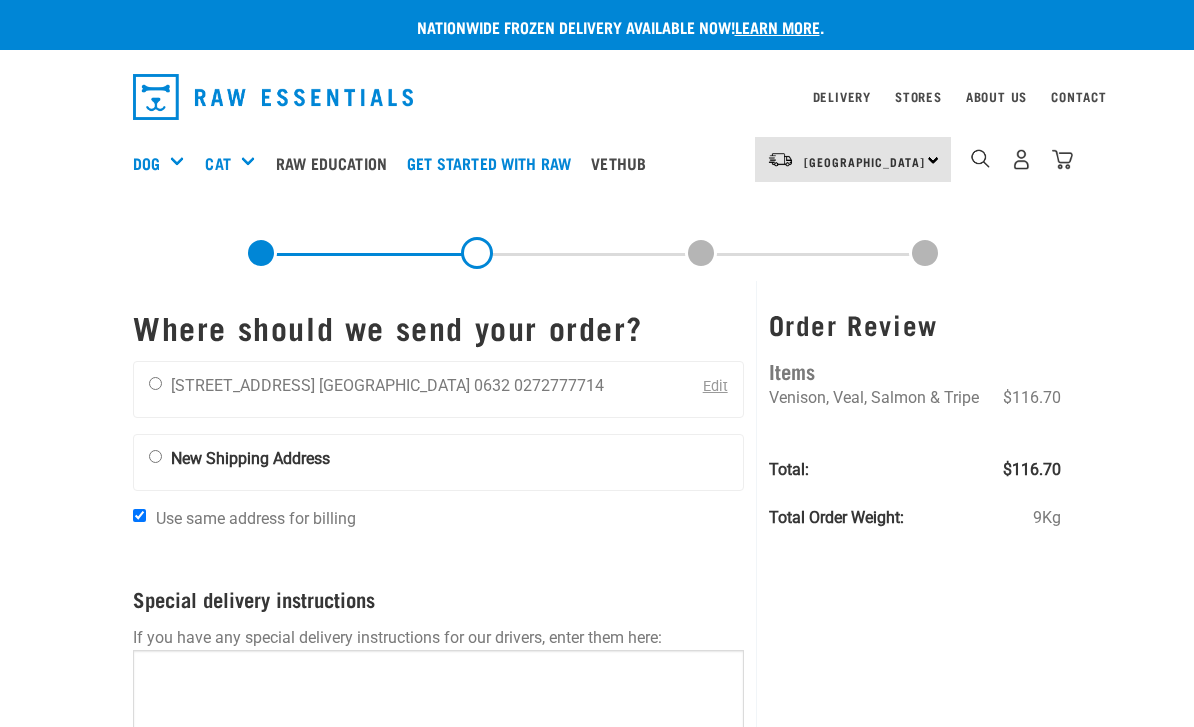 scroll, scrollTop: 0, scrollLeft: 0, axis: both 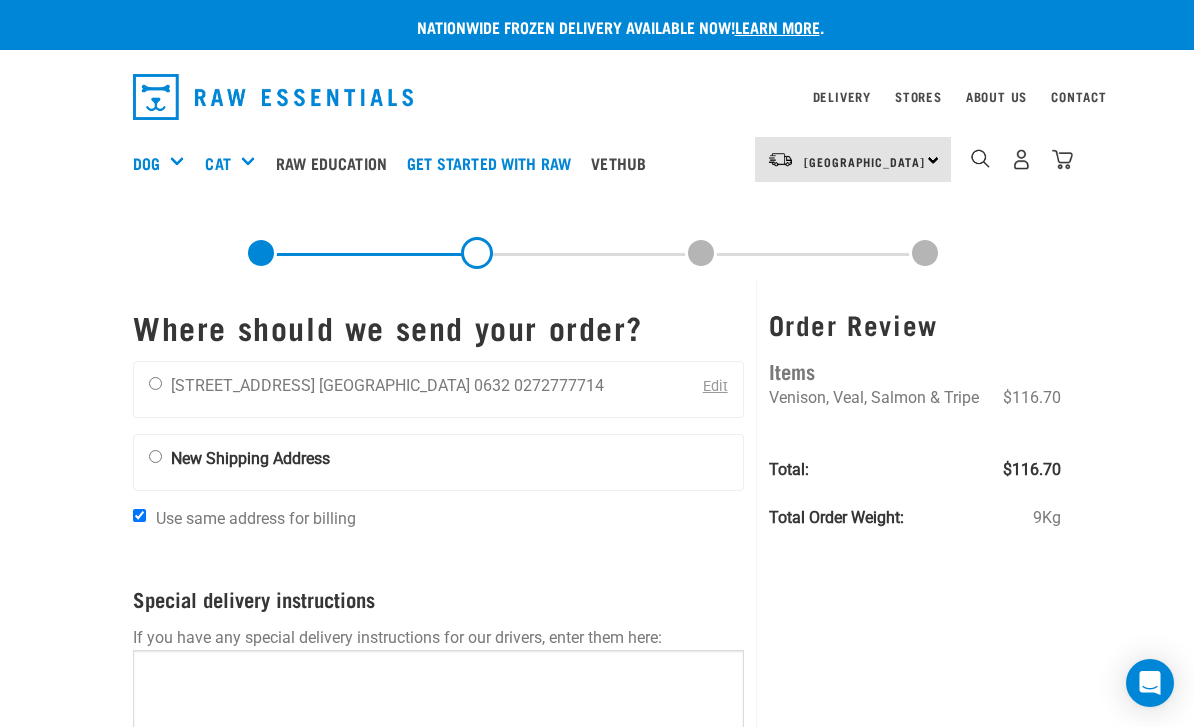 click at bounding box center (129, 160) 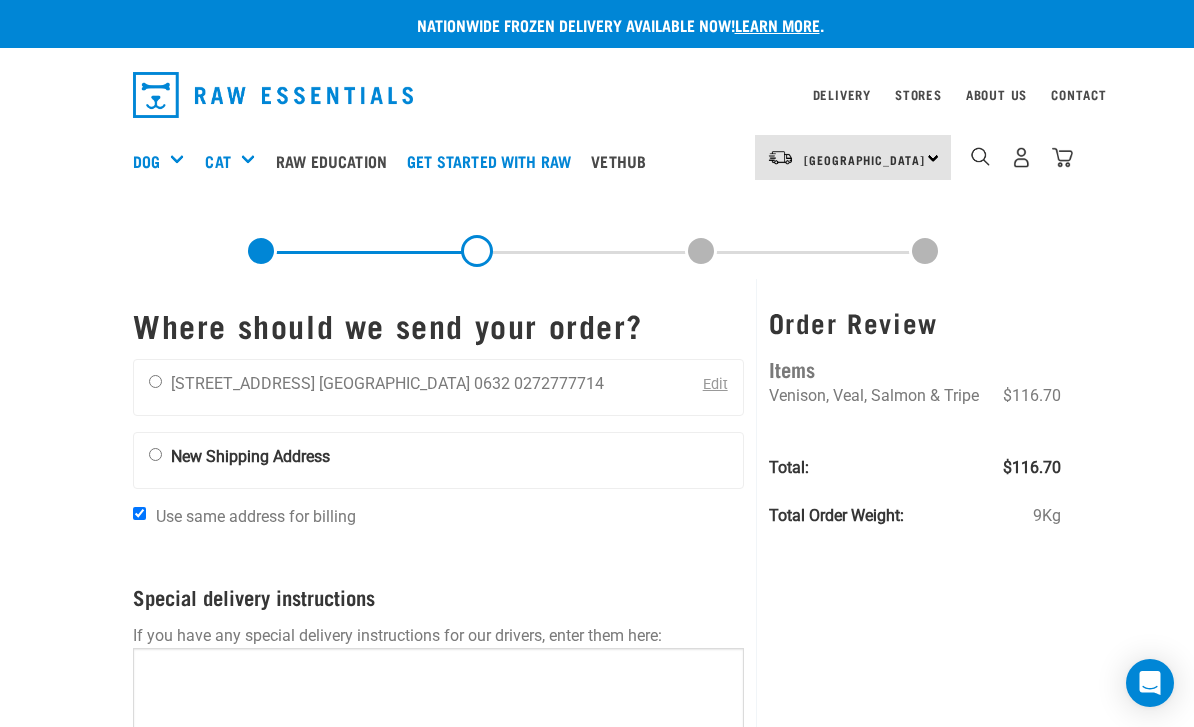 scroll, scrollTop: 28, scrollLeft: 0, axis: vertical 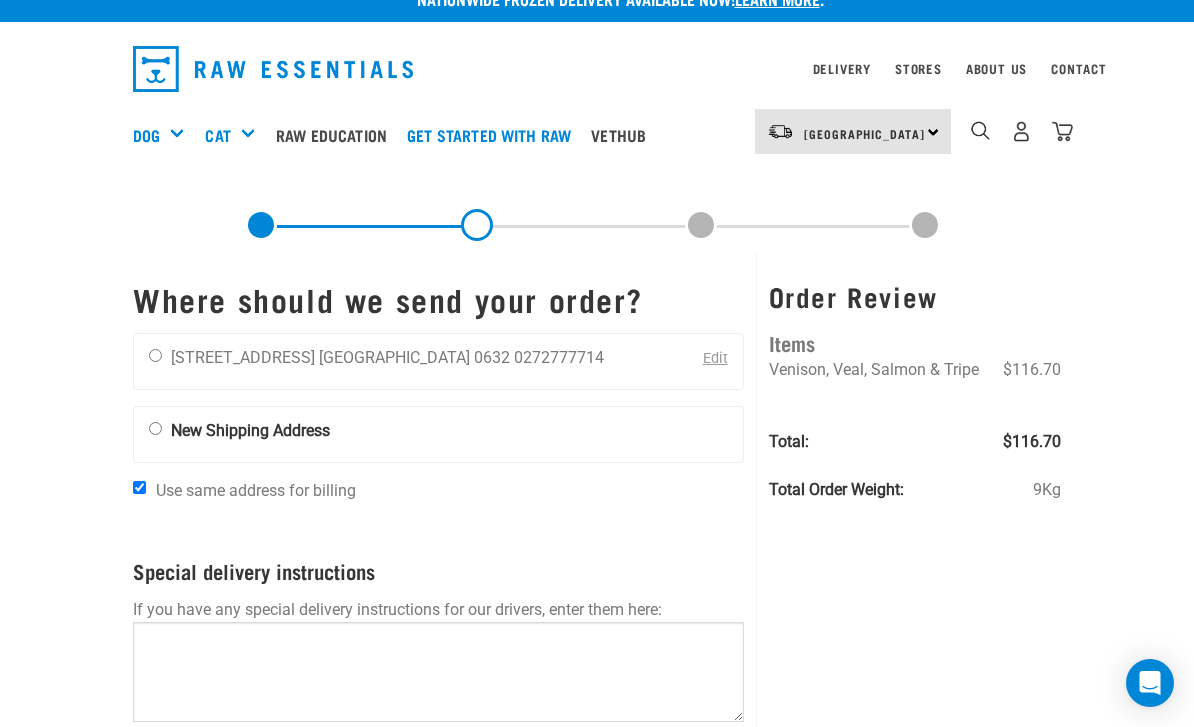 click at bounding box center [155, 355] 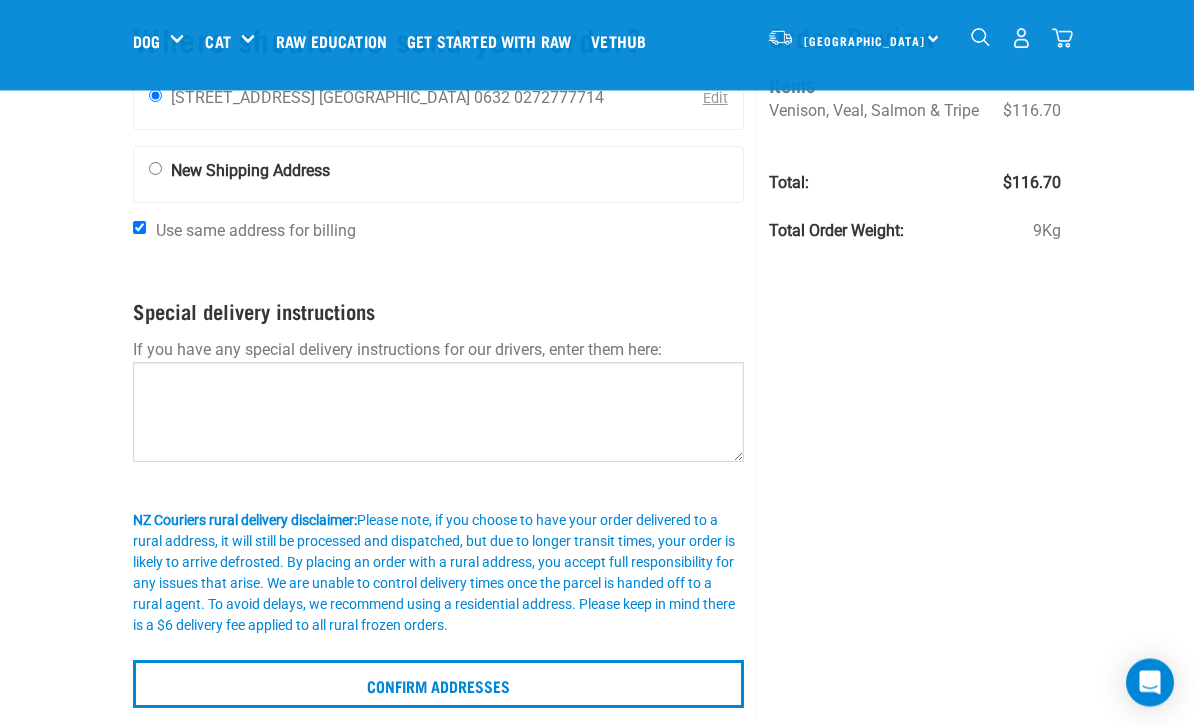 scroll, scrollTop: 127, scrollLeft: 0, axis: vertical 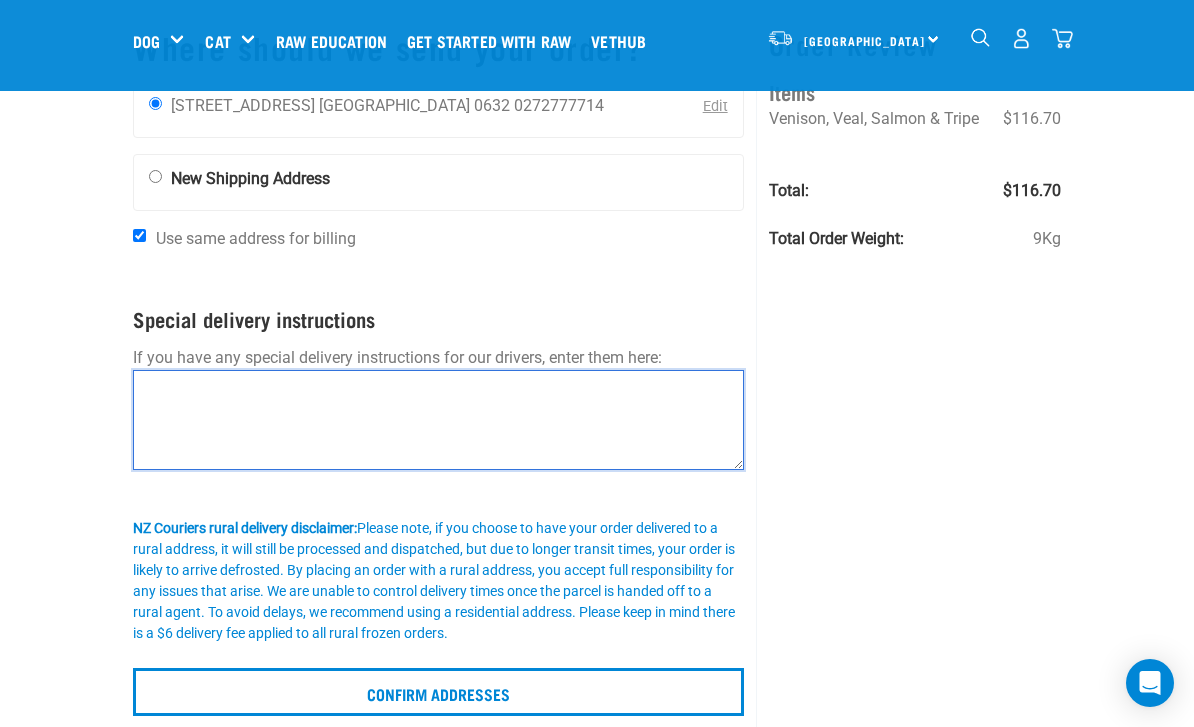 click at bounding box center [438, 420] 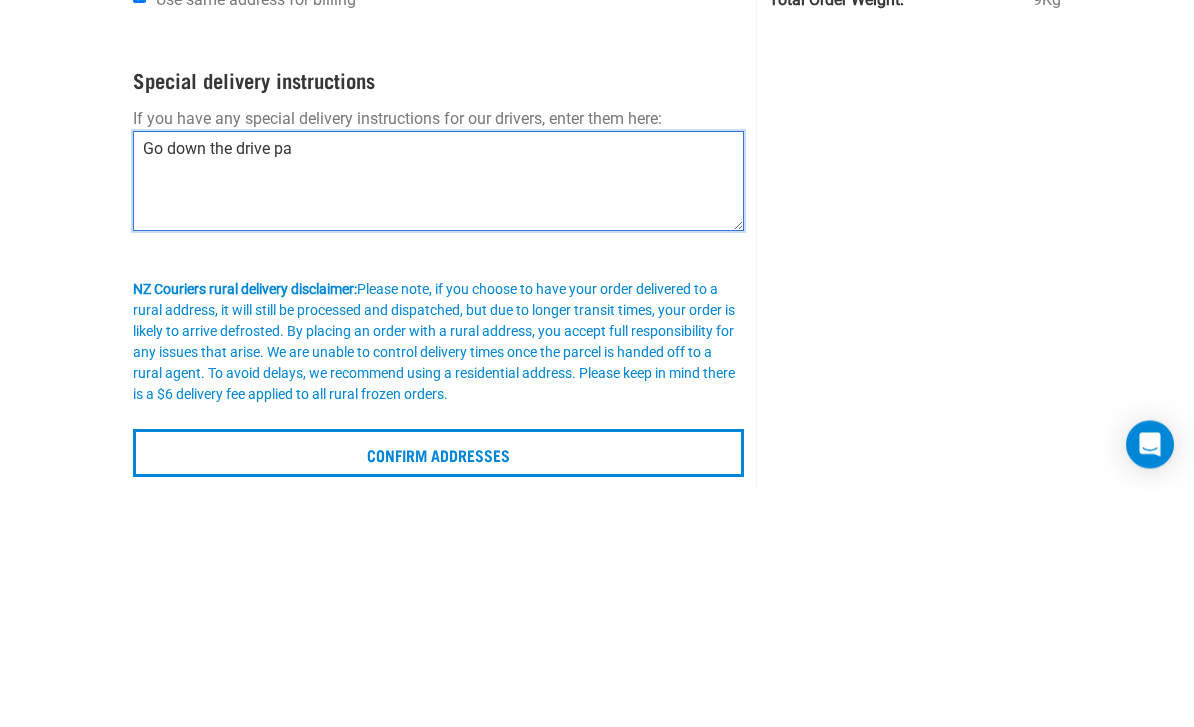 click on "Go down the drive pa" at bounding box center (438, 420) 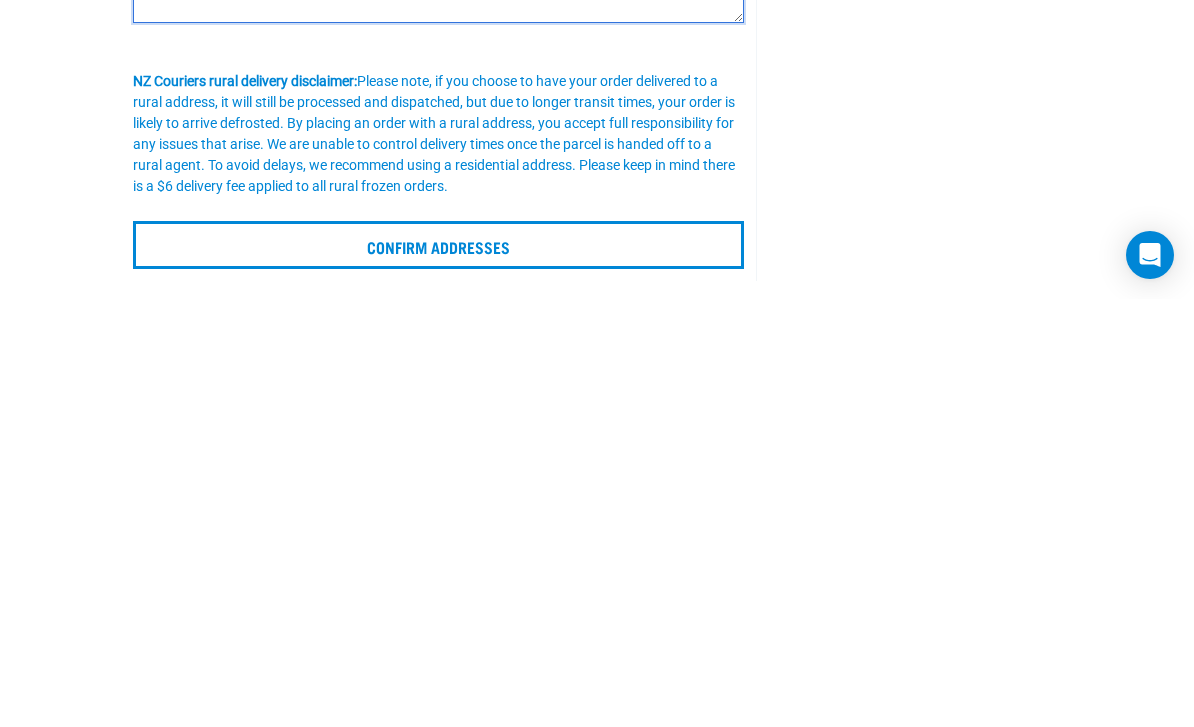 scroll, scrollTop: 148, scrollLeft: 0, axis: vertical 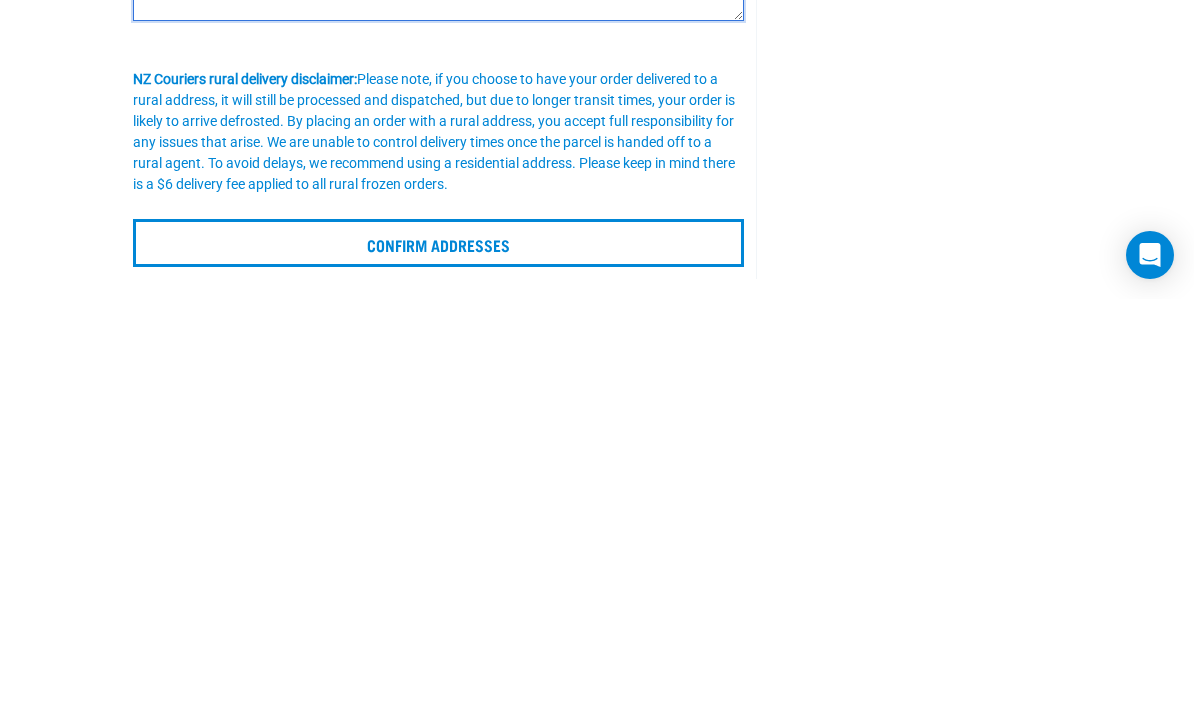 type on "Go down the drive past white house on the right." 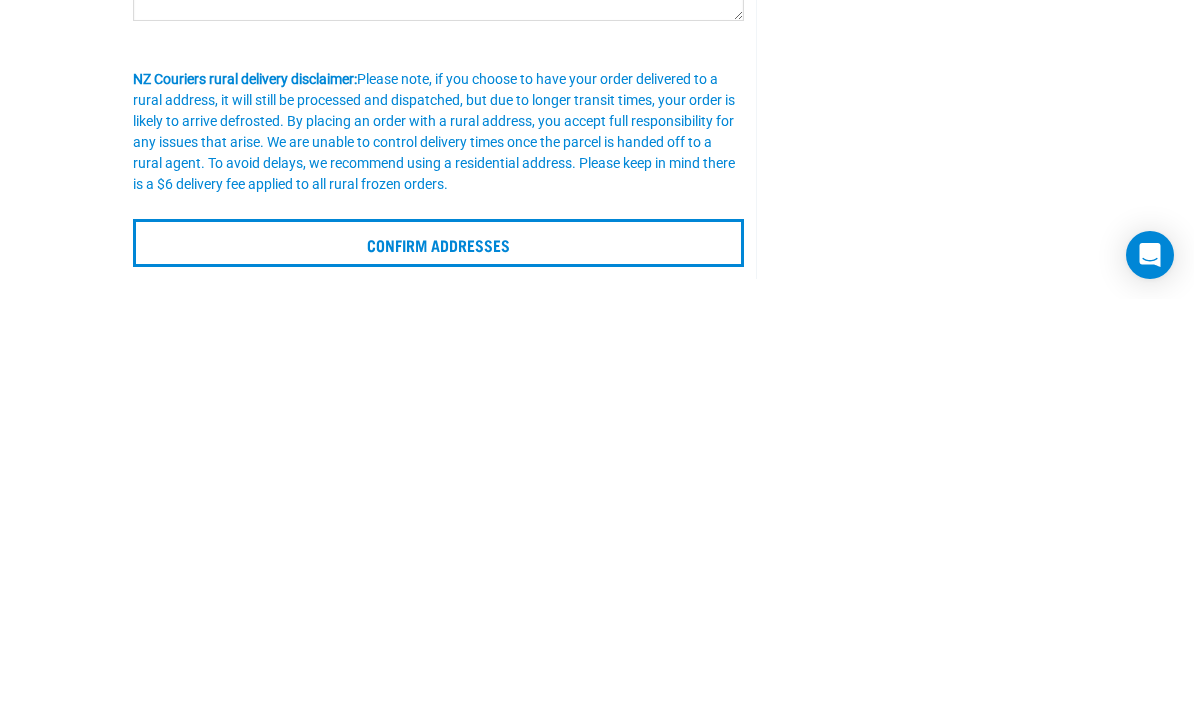 click on "Confirm addresses" at bounding box center [438, 671] 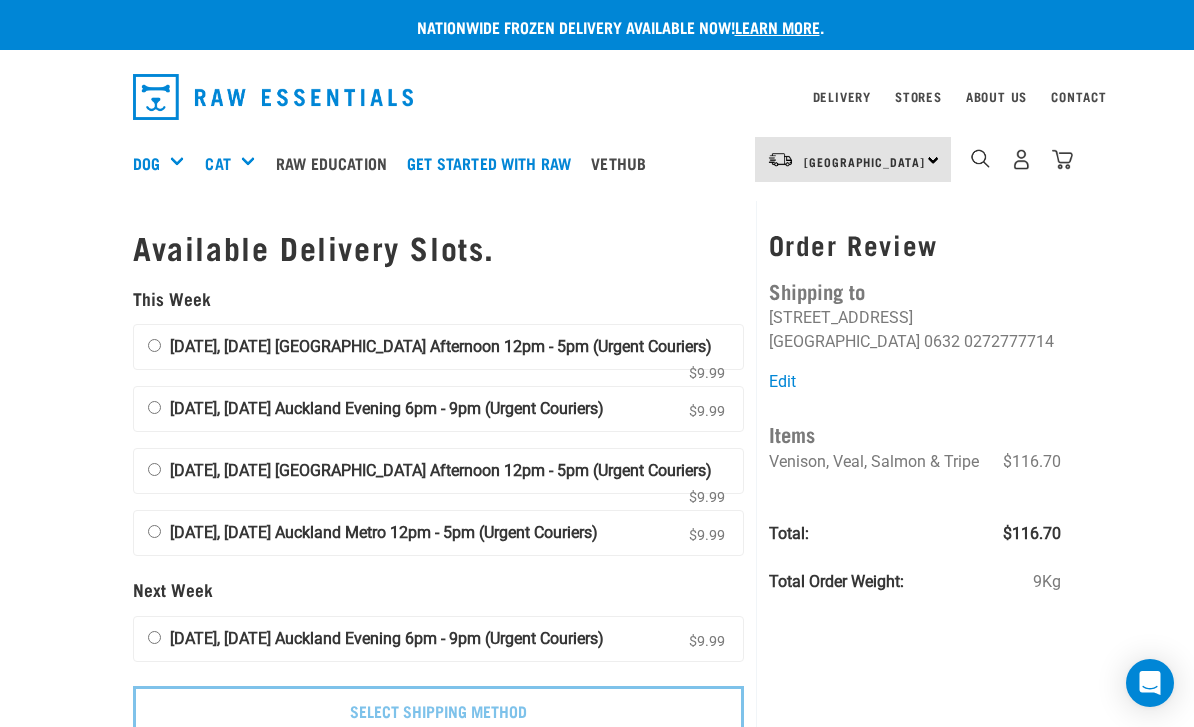 scroll, scrollTop: 0, scrollLeft: 0, axis: both 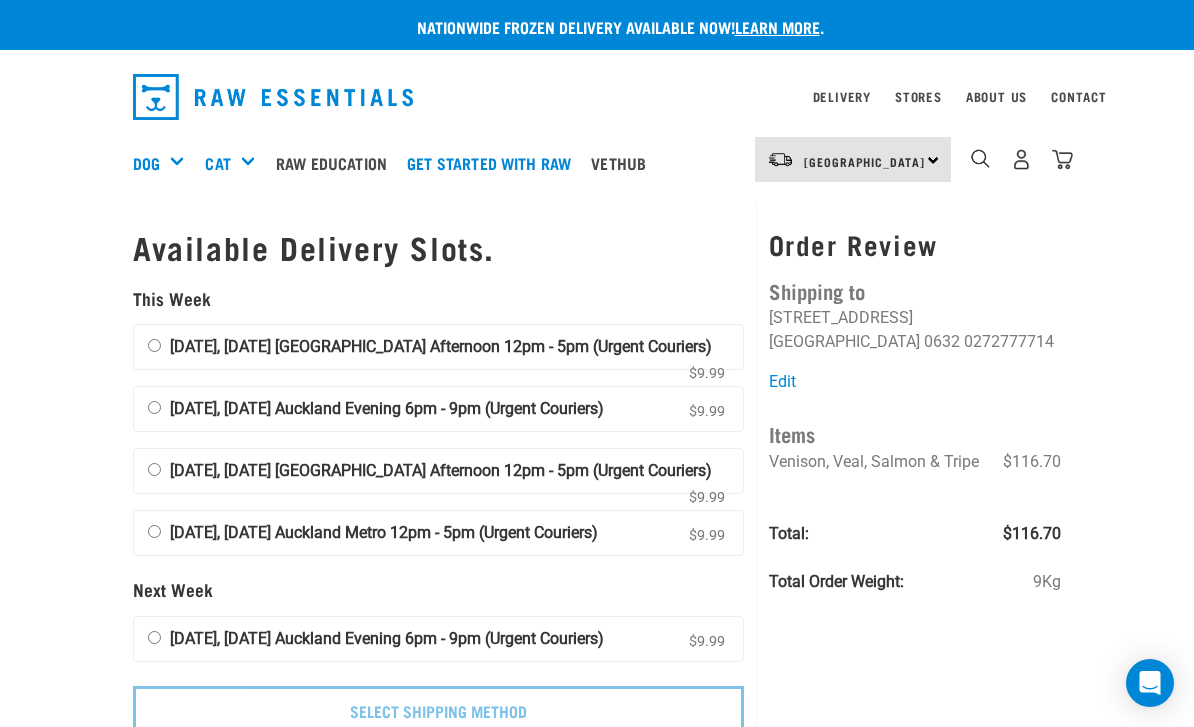 click on "[DATE], [DATE] [GEOGRAPHIC_DATA]  Afternoon 12pm - 5pm (Urgent Couriers)
$9.99" at bounding box center [154, 345] 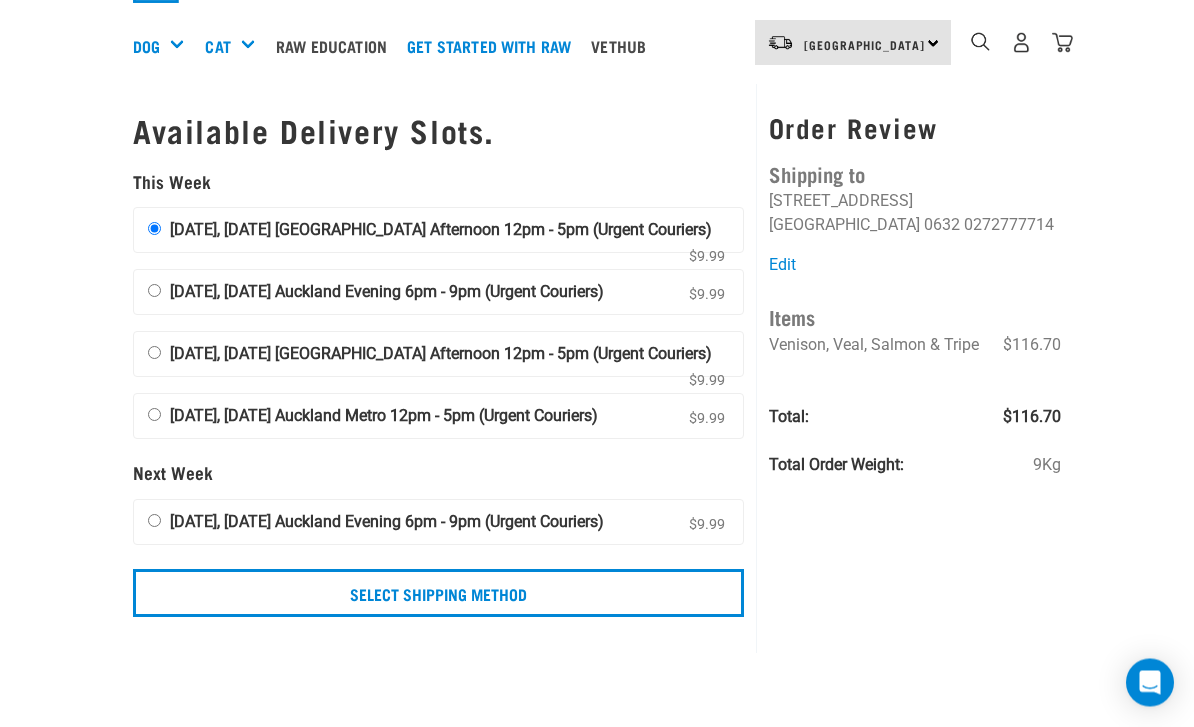 scroll, scrollTop: 117, scrollLeft: 0, axis: vertical 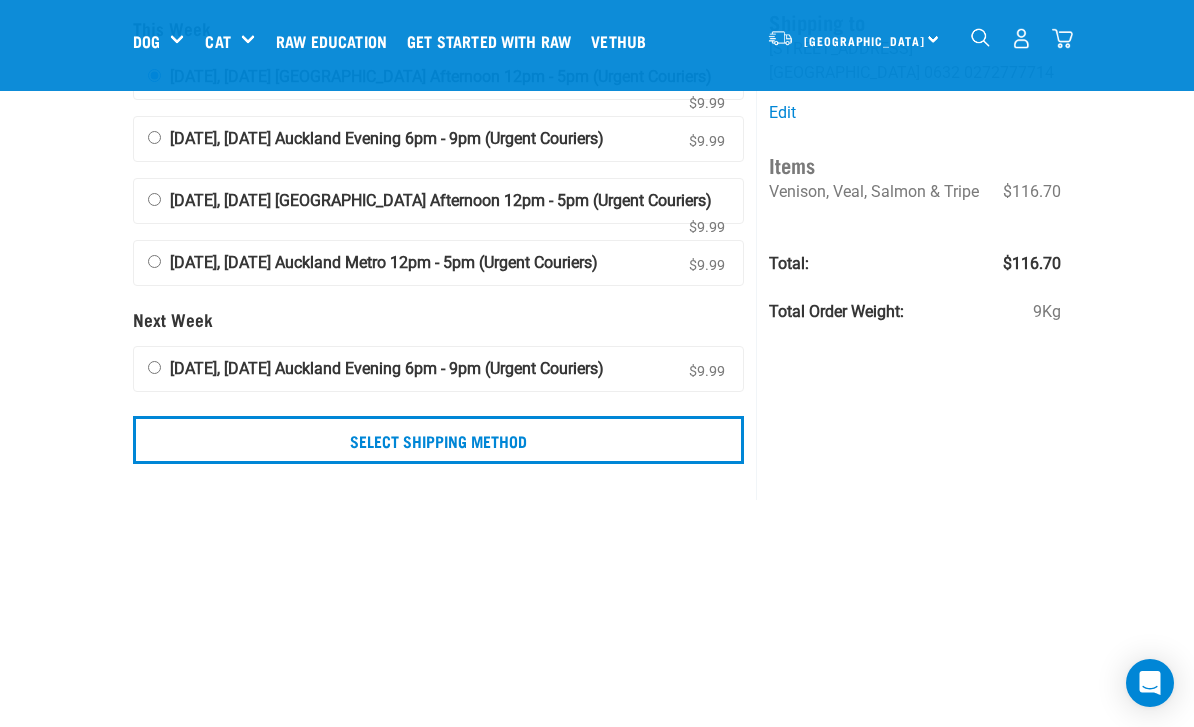 click on "Select Shipping Method" at bounding box center (438, 440) 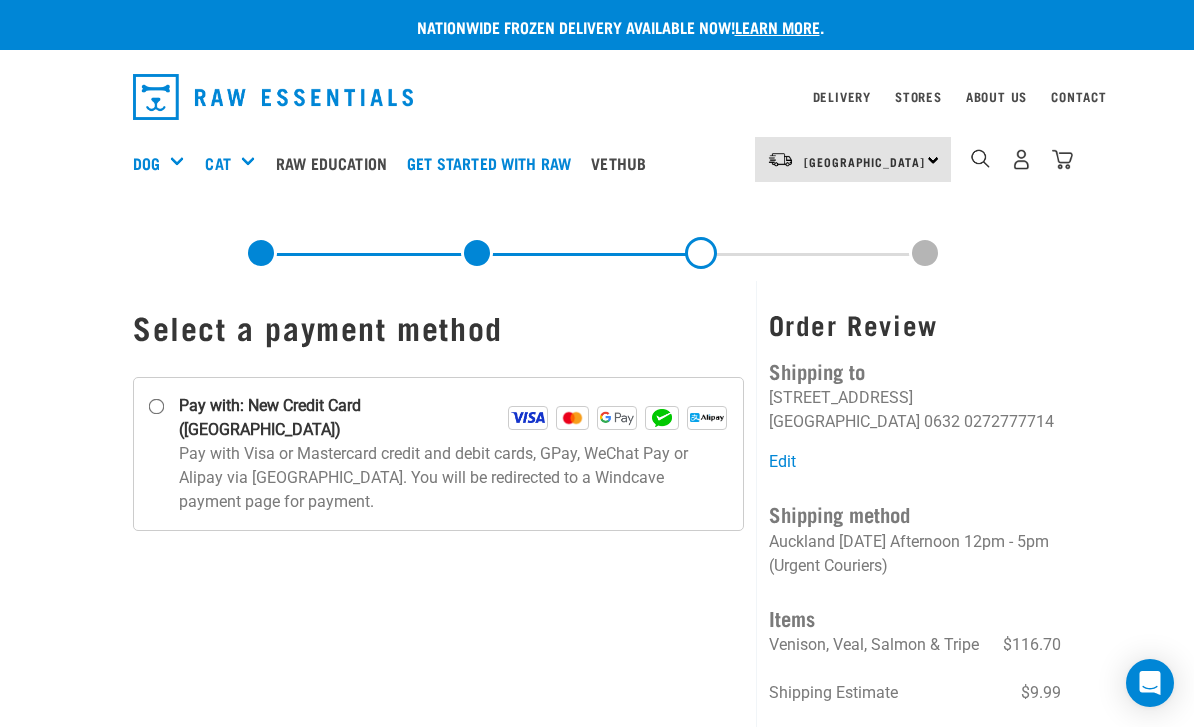 scroll, scrollTop: 0, scrollLeft: 0, axis: both 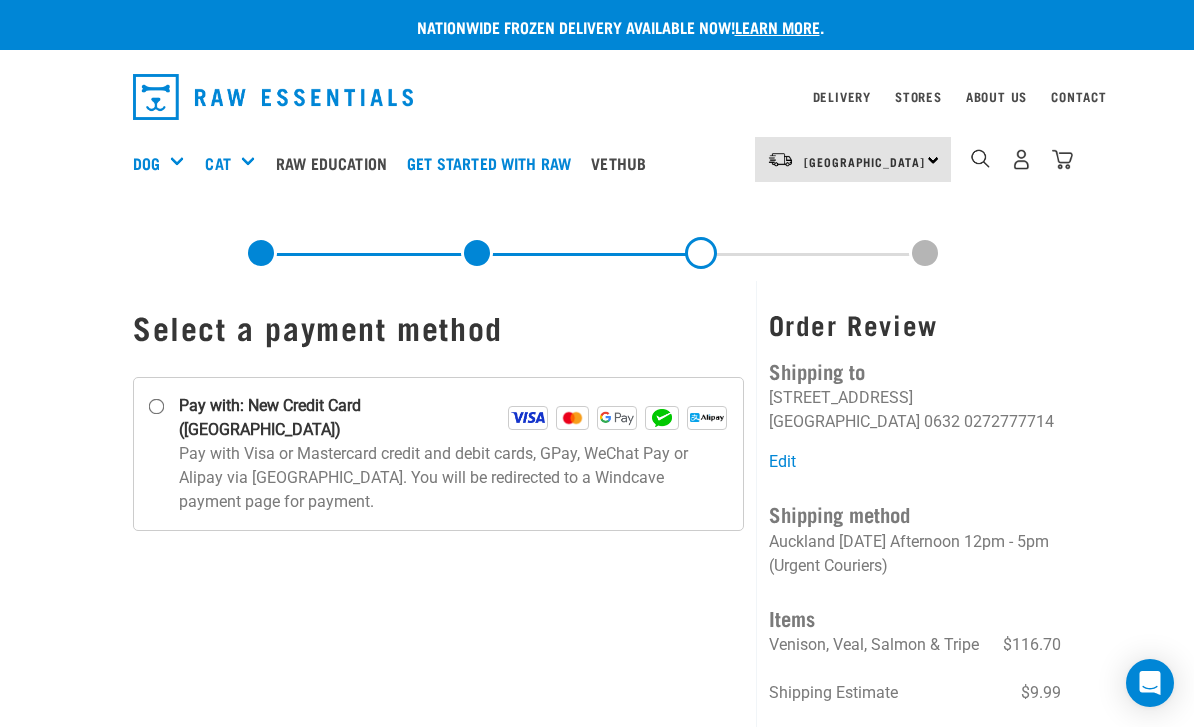 click on "Pay with: New Credit Card ([GEOGRAPHIC_DATA])" at bounding box center (157, 407) 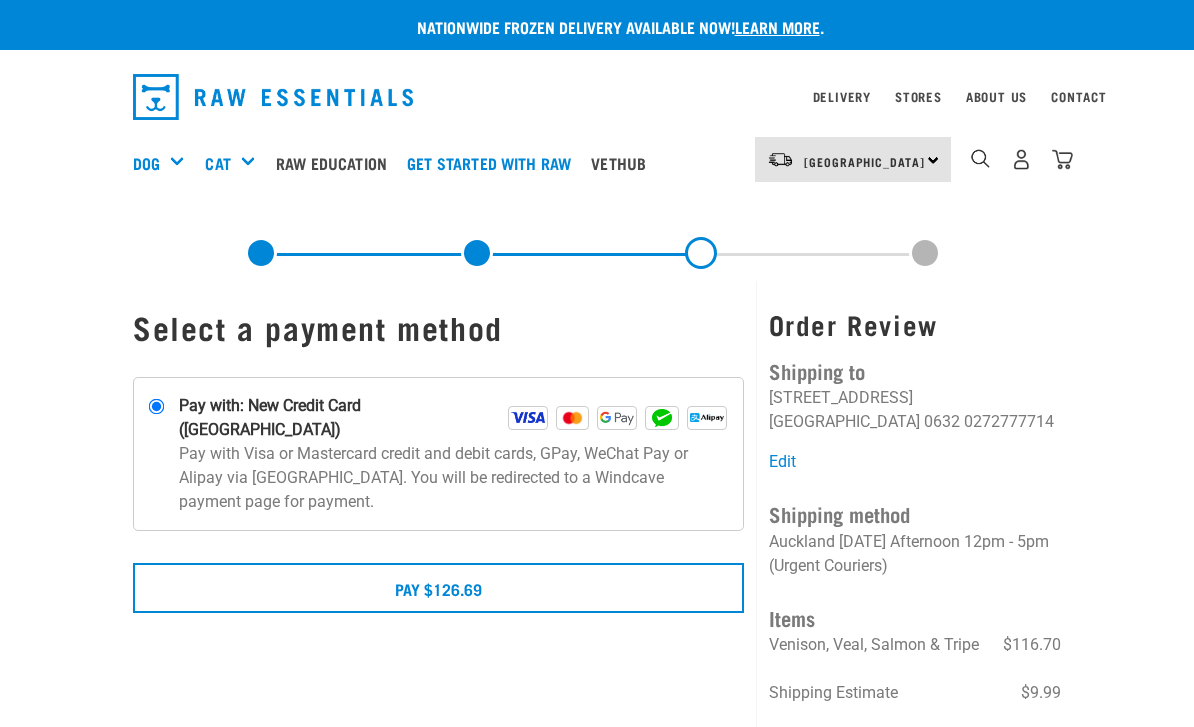 scroll, scrollTop: 4, scrollLeft: 0, axis: vertical 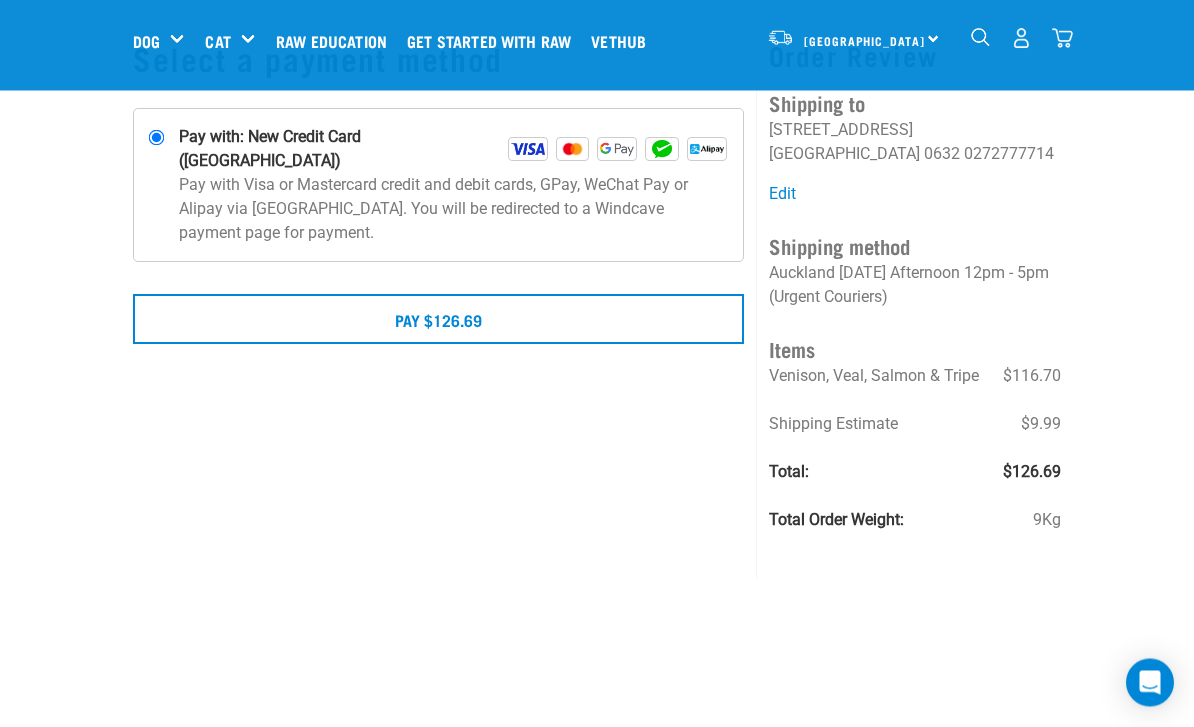 click on "Pay $126.69" at bounding box center [438, 320] 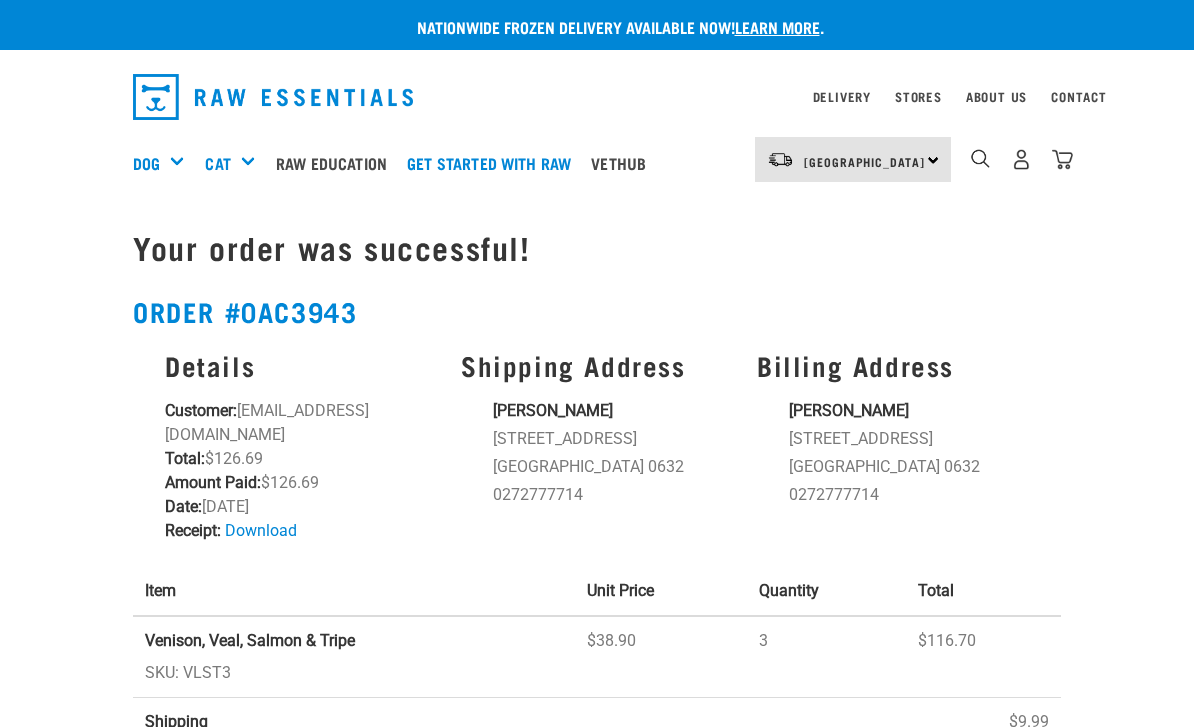 scroll, scrollTop: 0, scrollLeft: 0, axis: both 